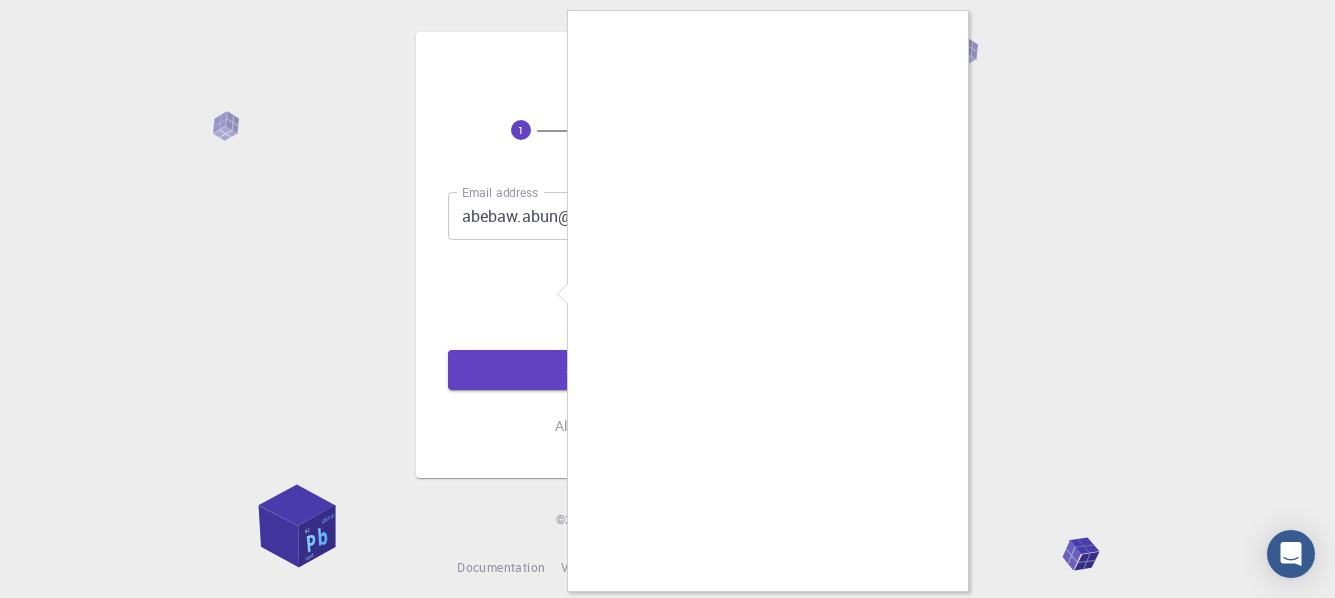 scroll, scrollTop: 0, scrollLeft: 0, axis: both 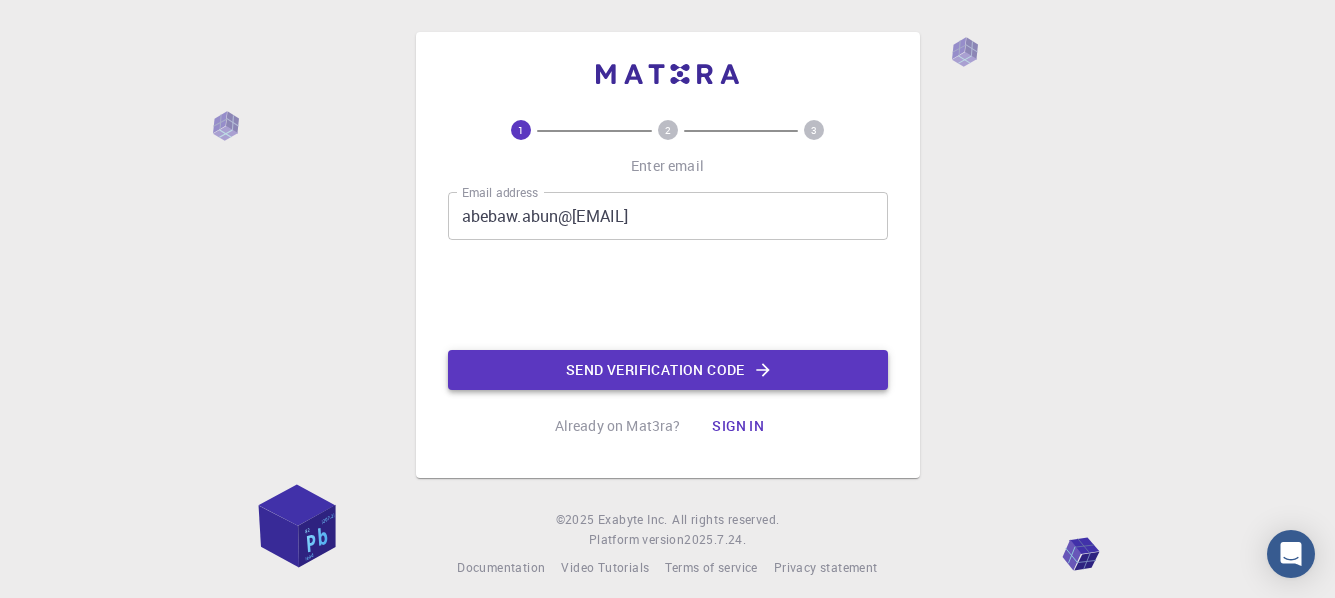 click on "Send verification code" 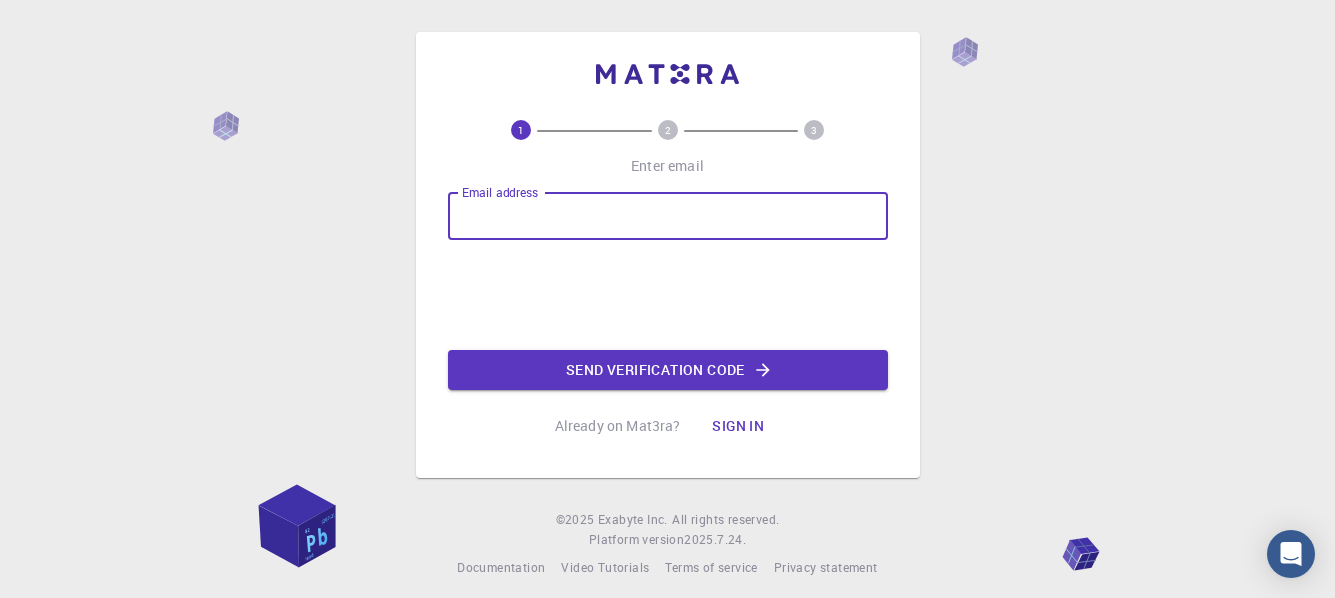 scroll, scrollTop: 0, scrollLeft: 0, axis: both 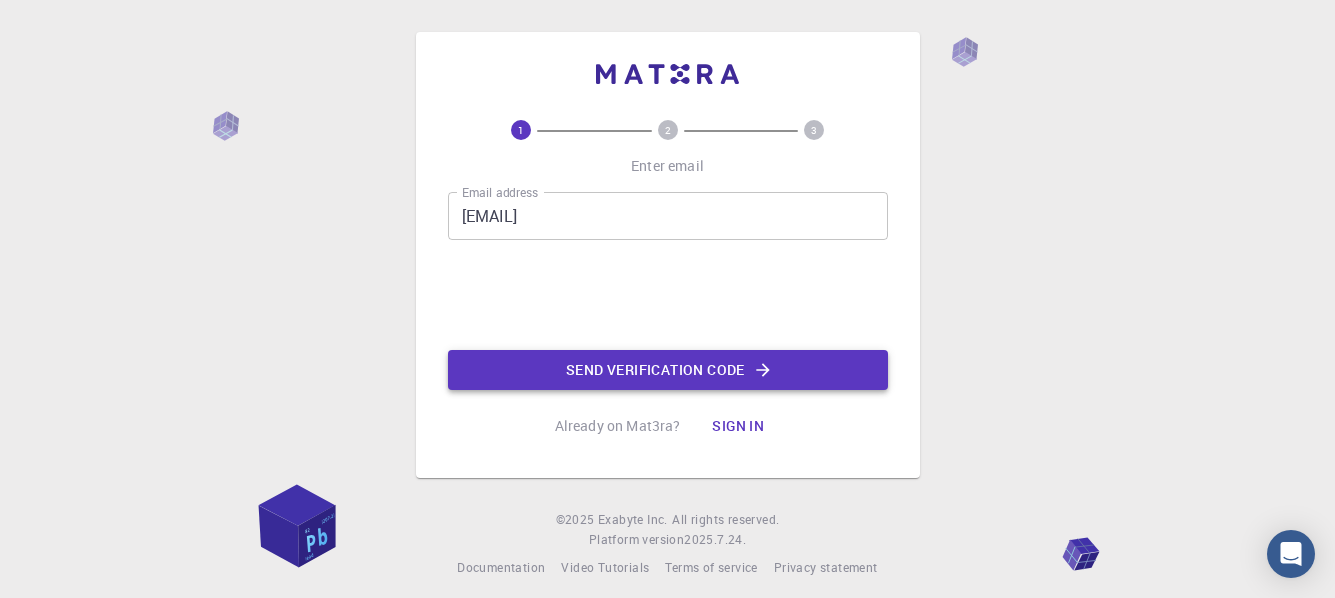 click on "Send verification code" 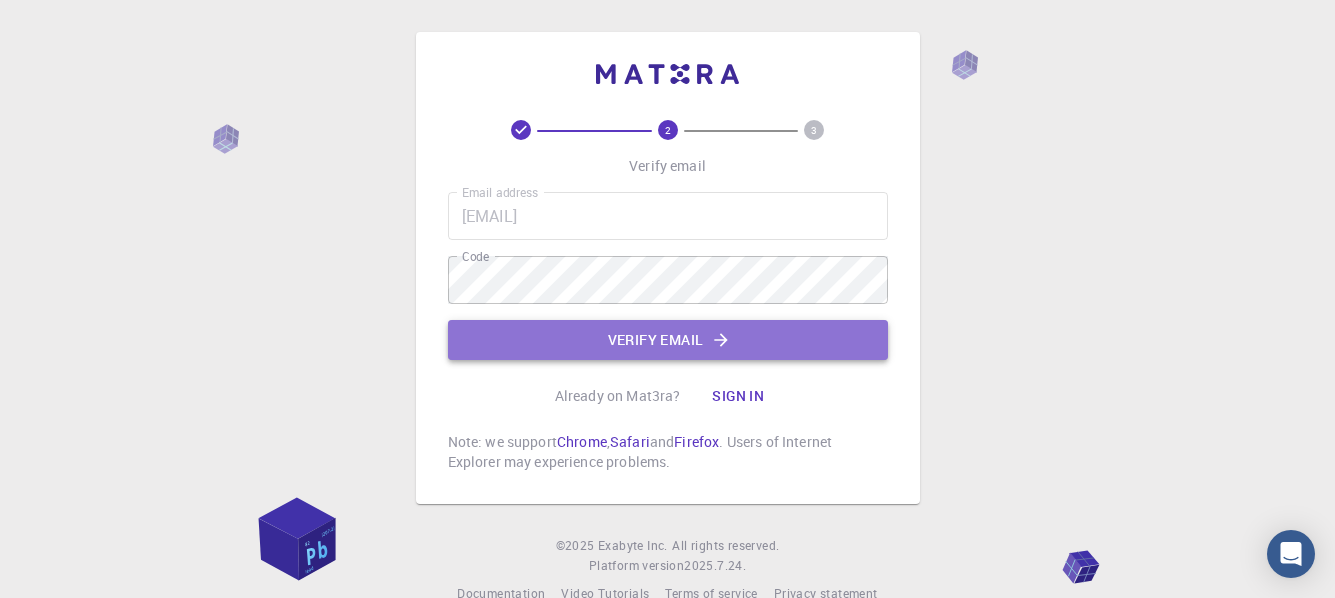 click on "Verify email" 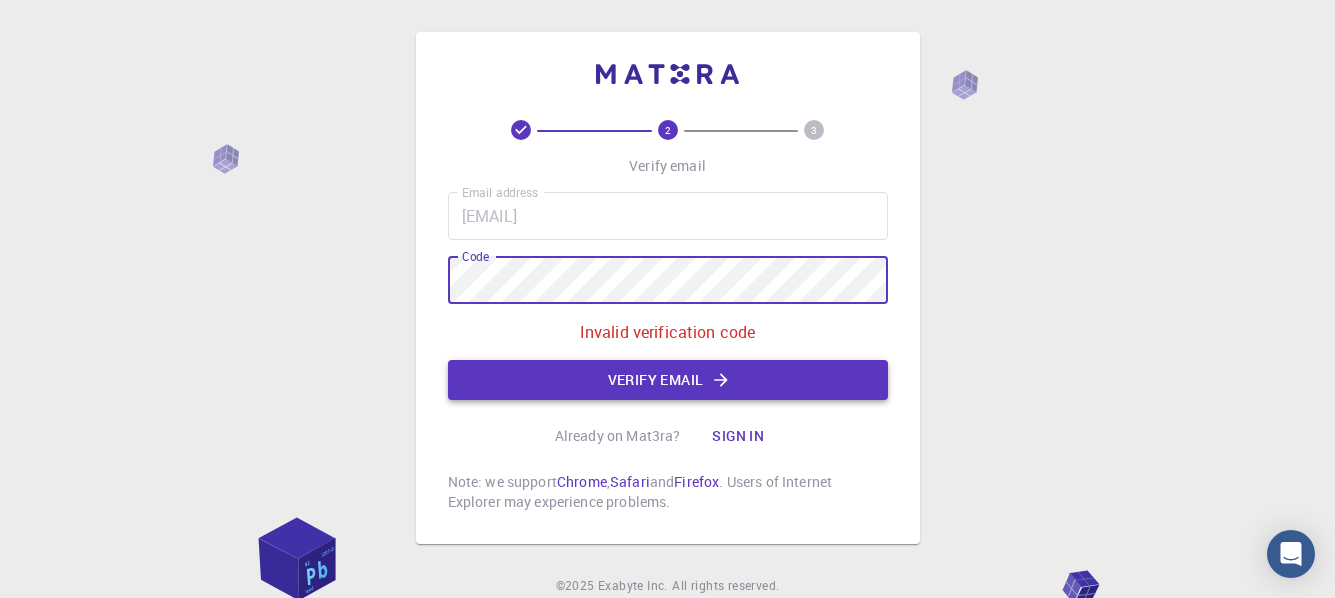 click on "Verify email" at bounding box center (668, 380) 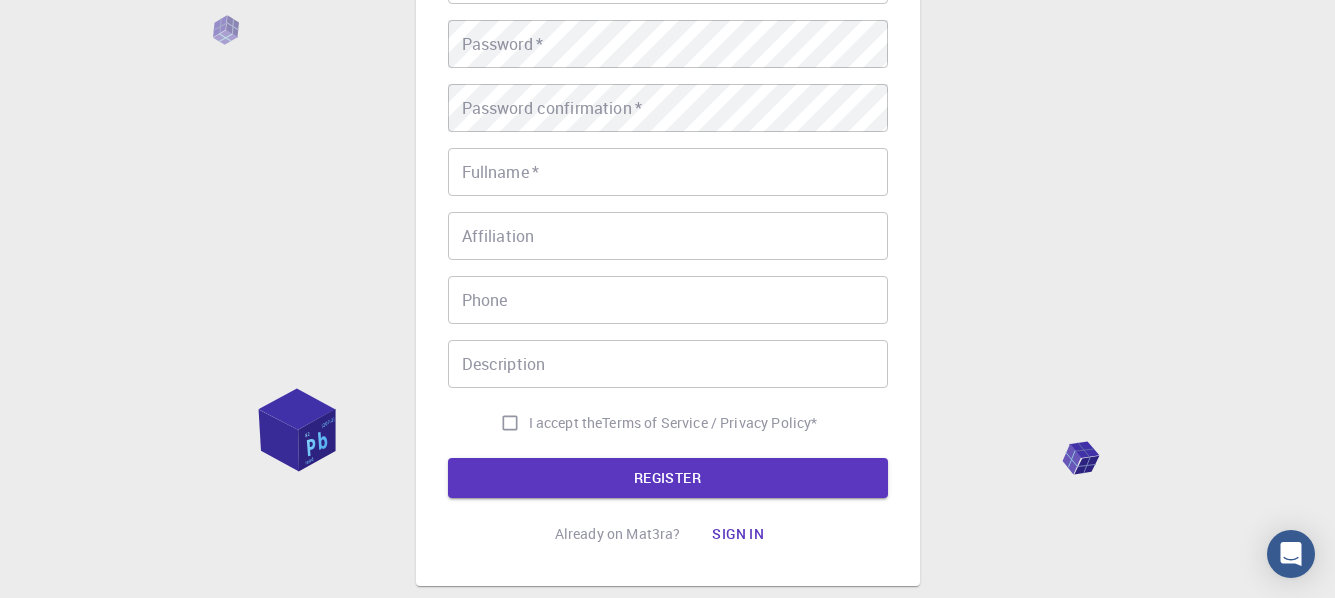 scroll, scrollTop: 0, scrollLeft: 0, axis: both 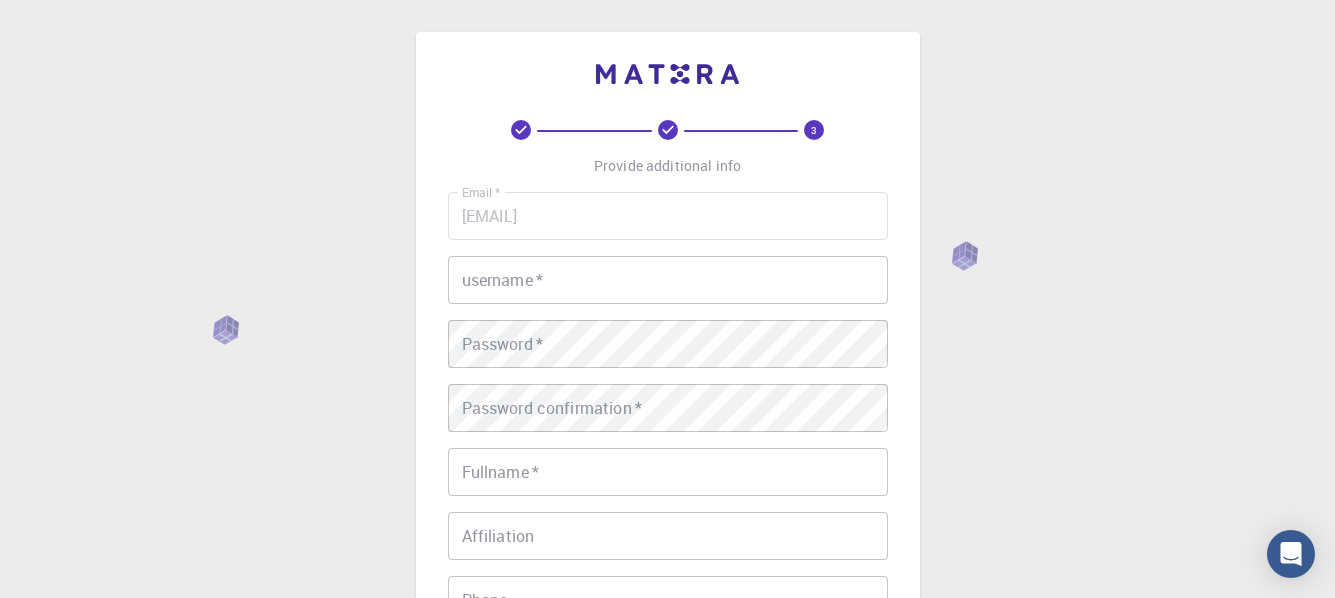 click on "username   *" at bounding box center [668, 280] 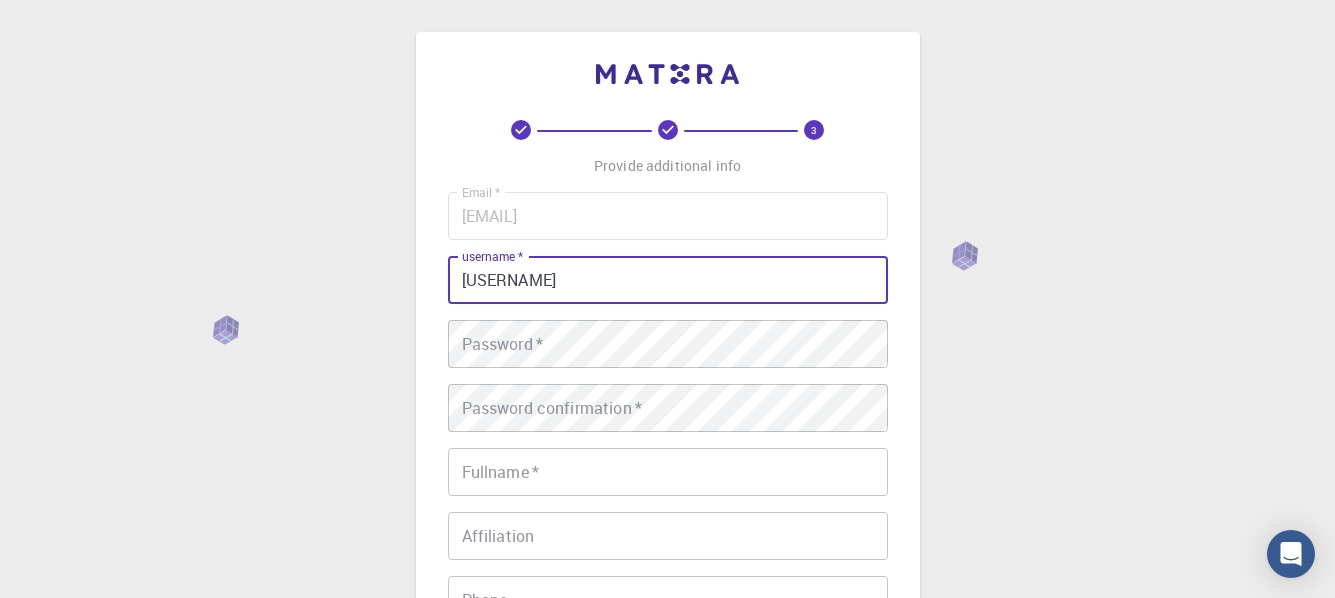 type on "[USERNAME]" 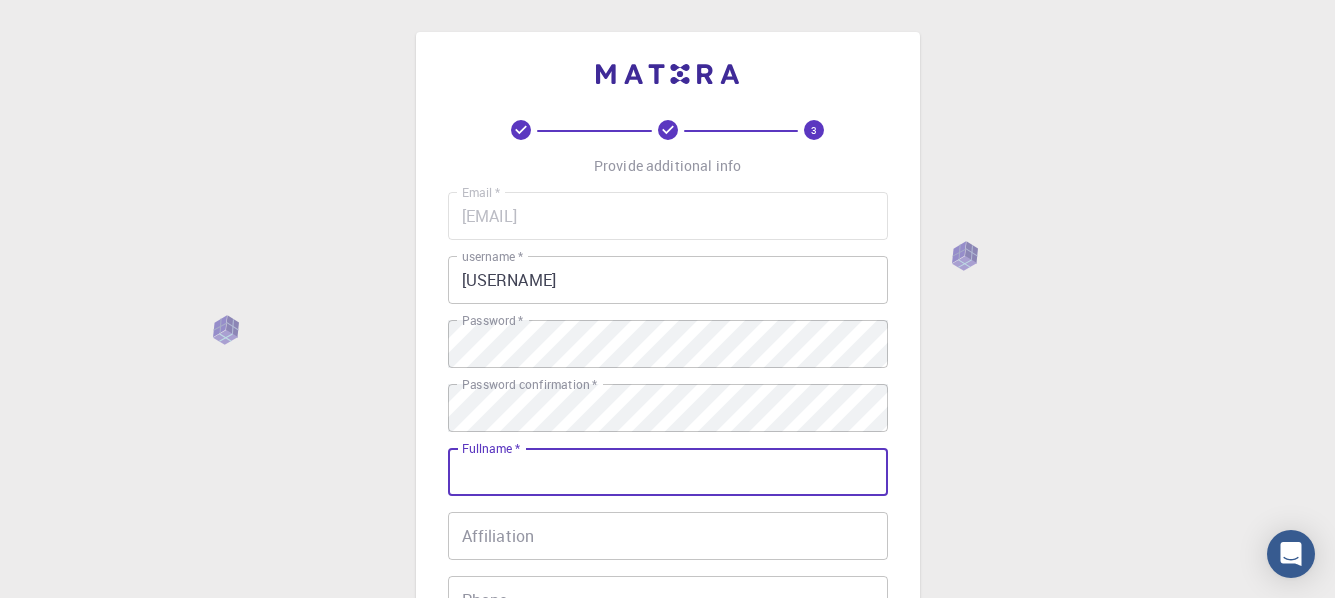 click on "Fullname   *" at bounding box center (668, 472) 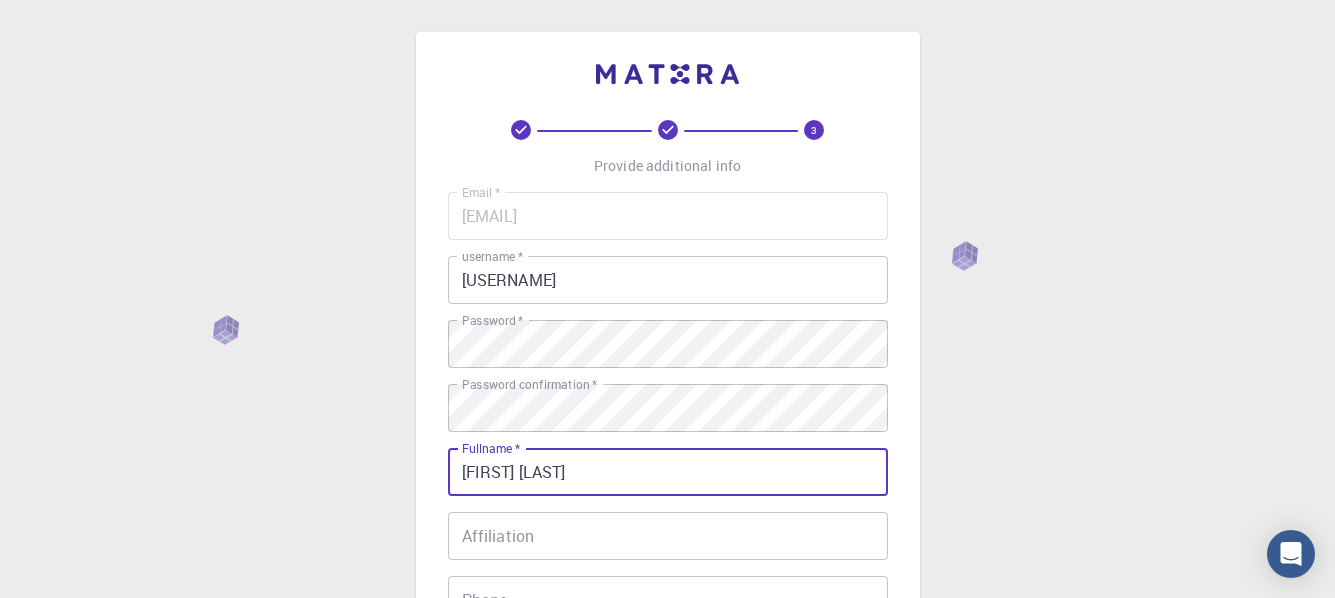 type on "Abebaw Abun" 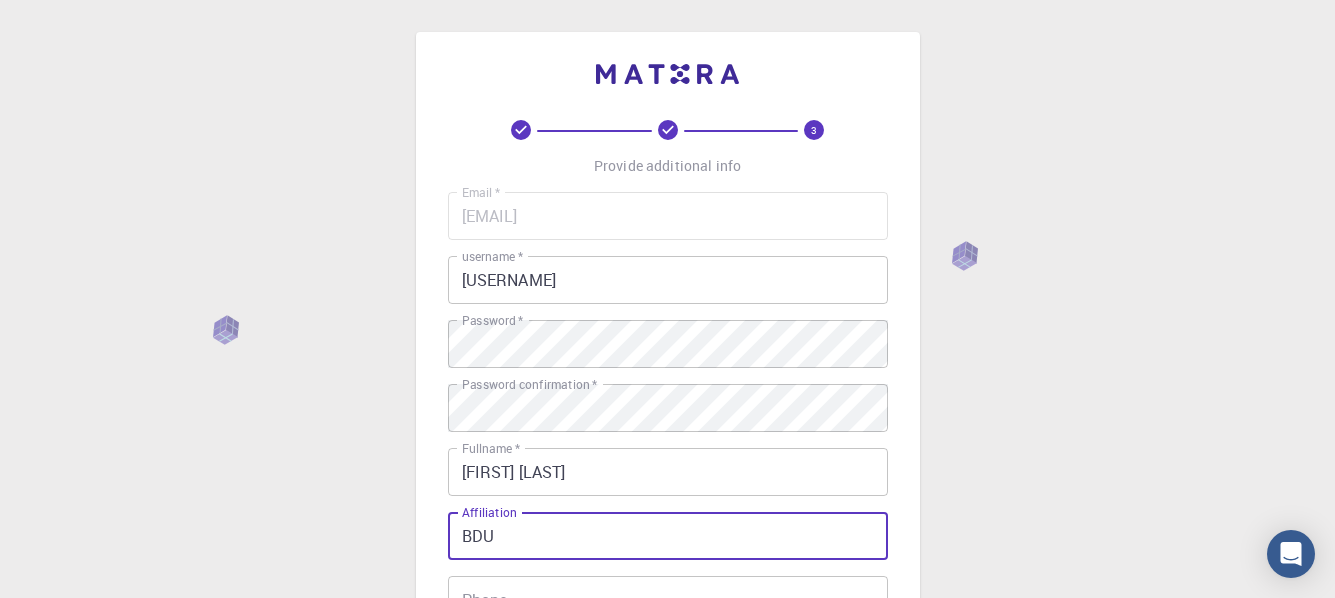 scroll, scrollTop: 200, scrollLeft: 0, axis: vertical 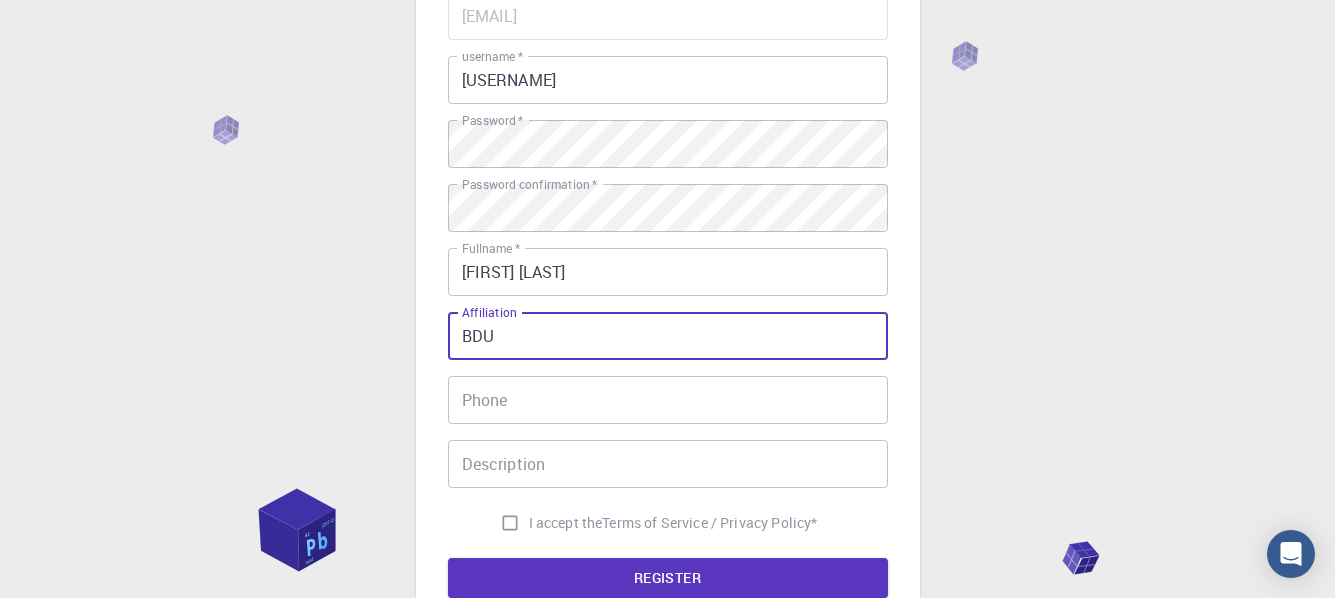 type on "BDU" 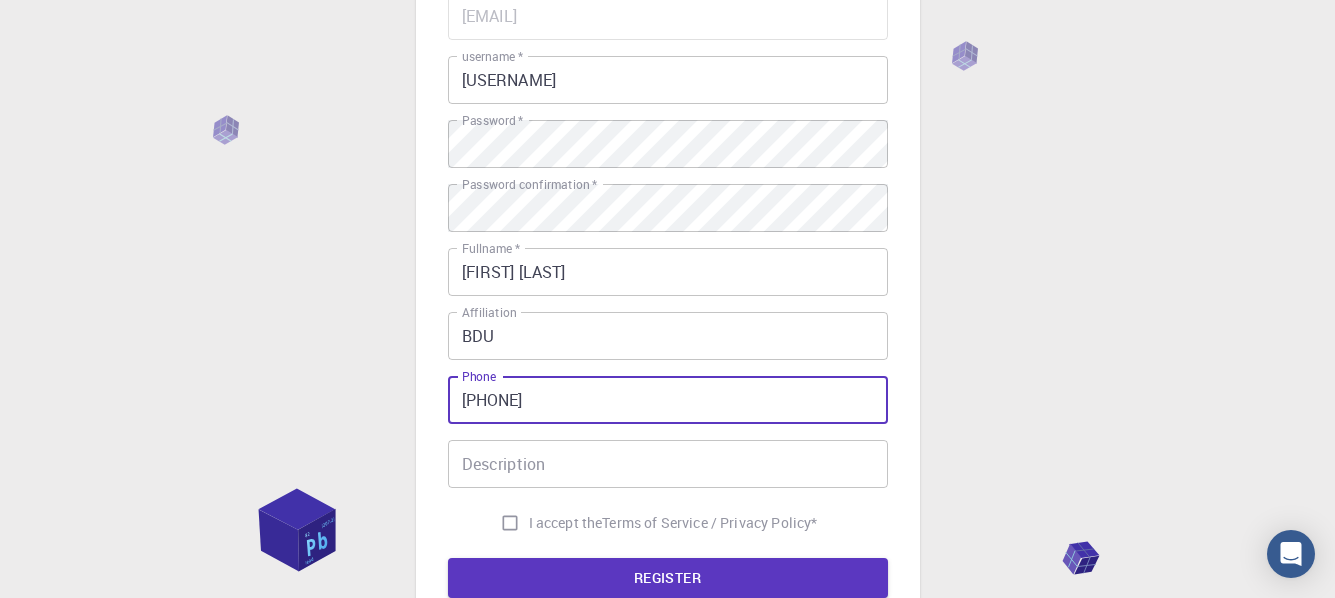 type on "+251925931091" 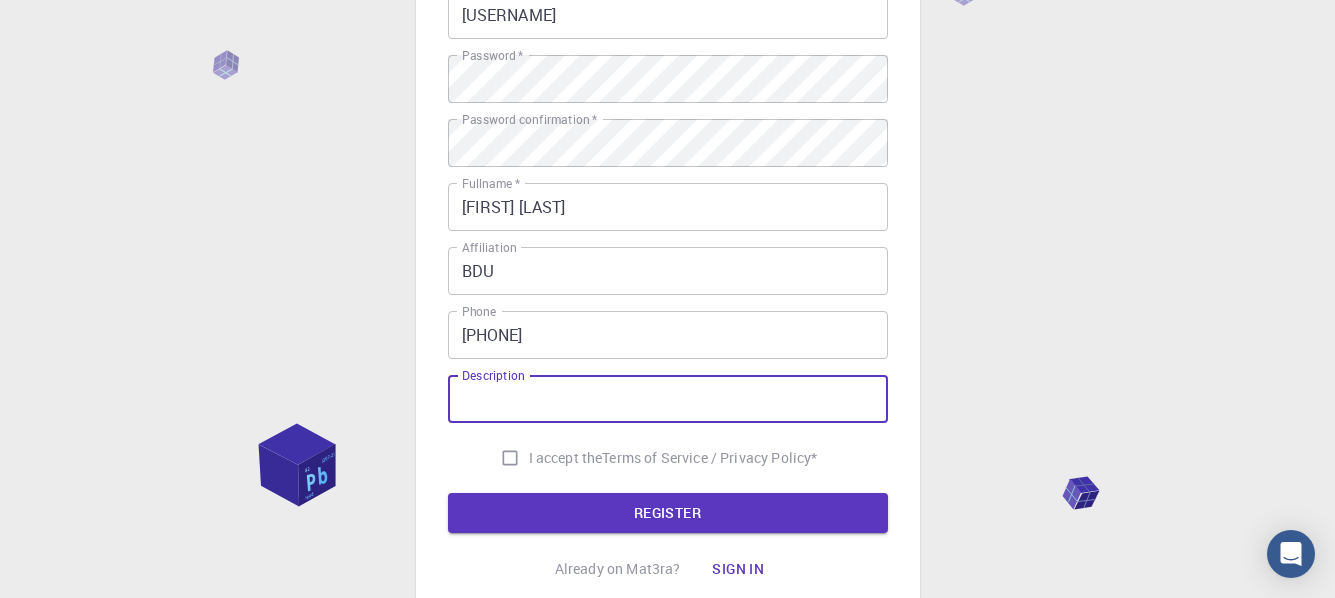 scroll, scrollTop: 300, scrollLeft: 0, axis: vertical 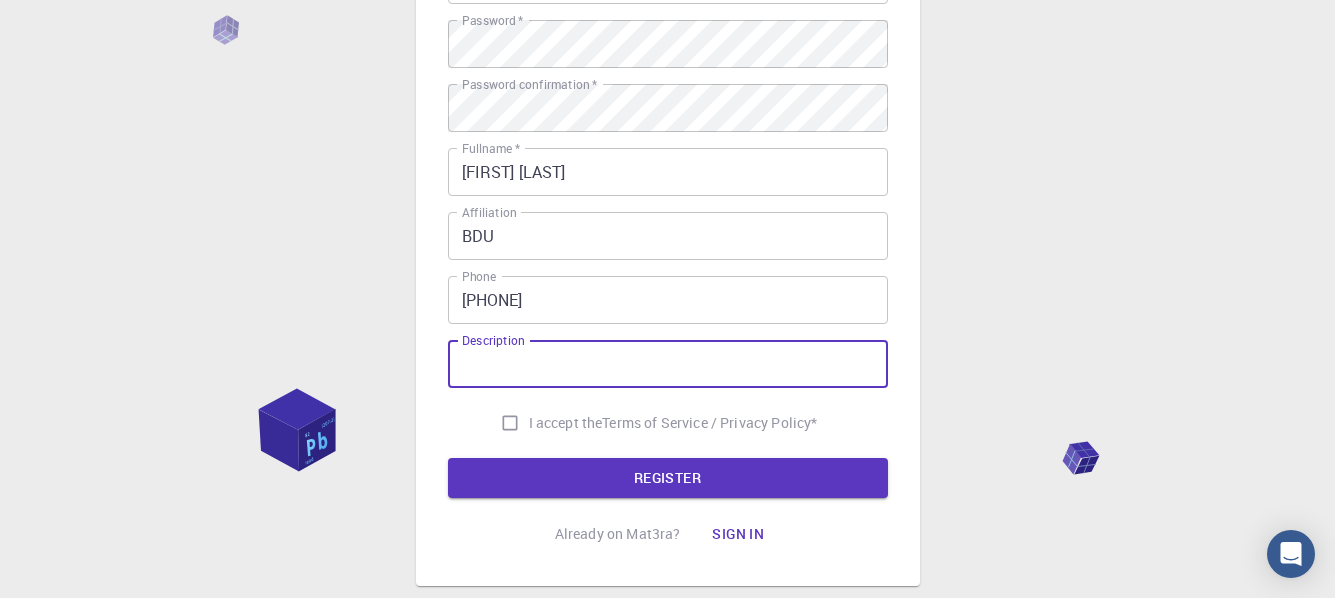 click on "I accept the  Terms of Service / Privacy Policy  *" at bounding box center (510, 423) 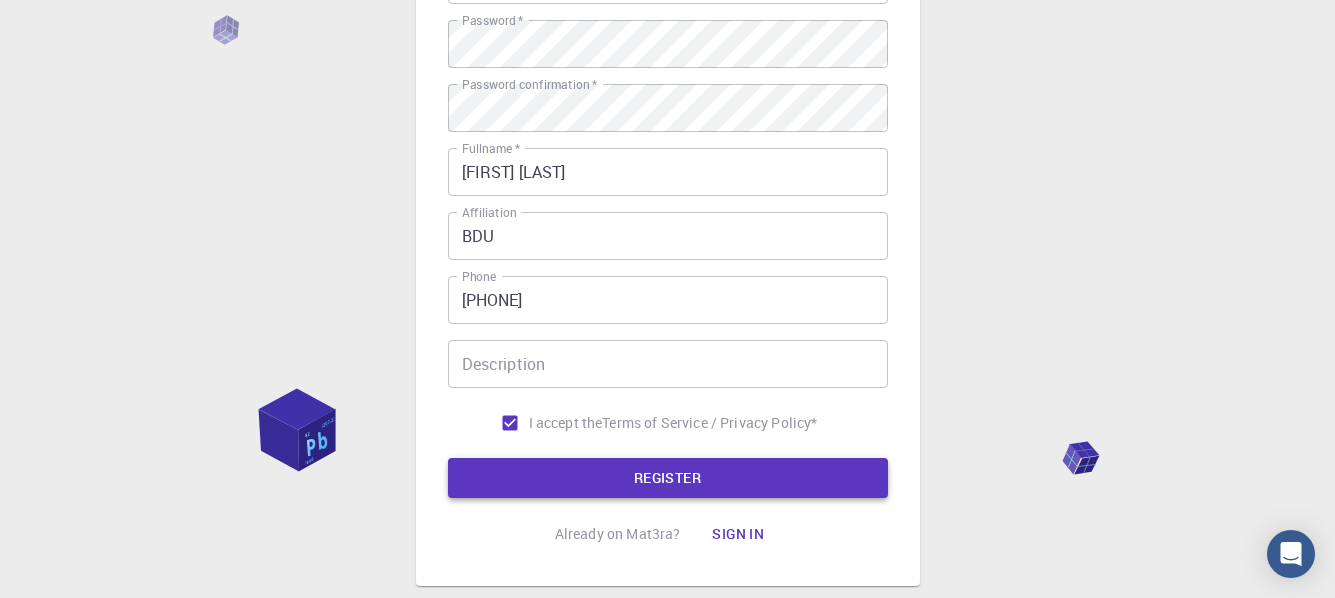 click on "REGISTER" at bounding box center [668, 478] 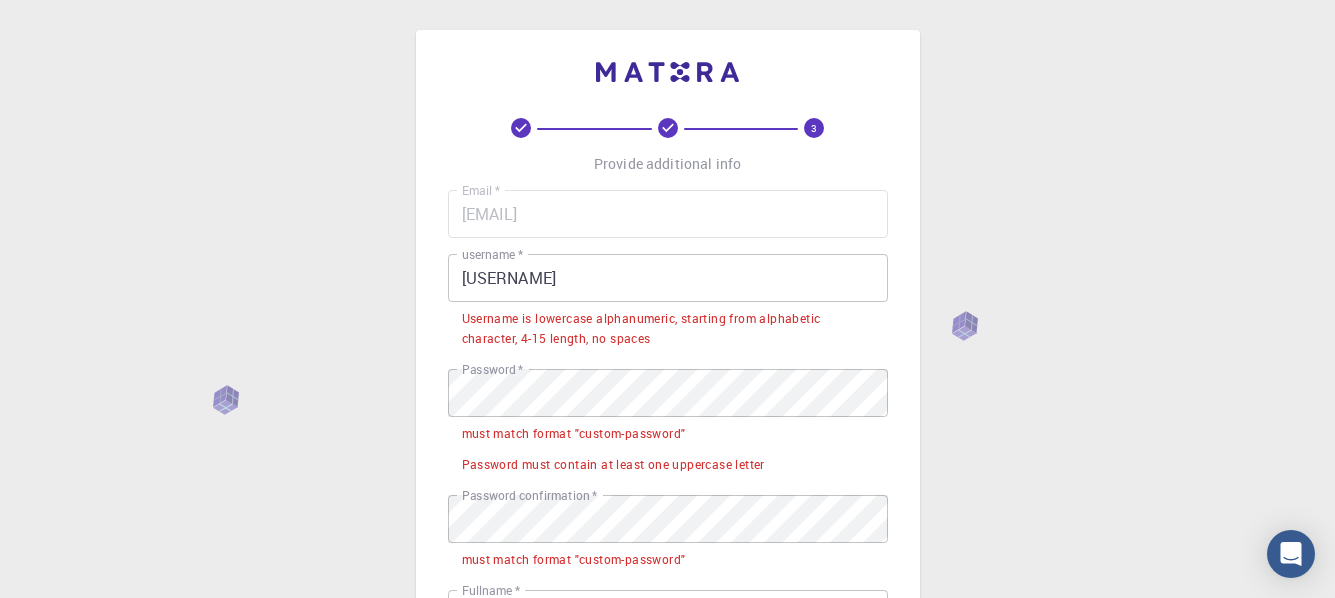 scroll, scrollTop: 0, scrollLeft: 0, axis: both 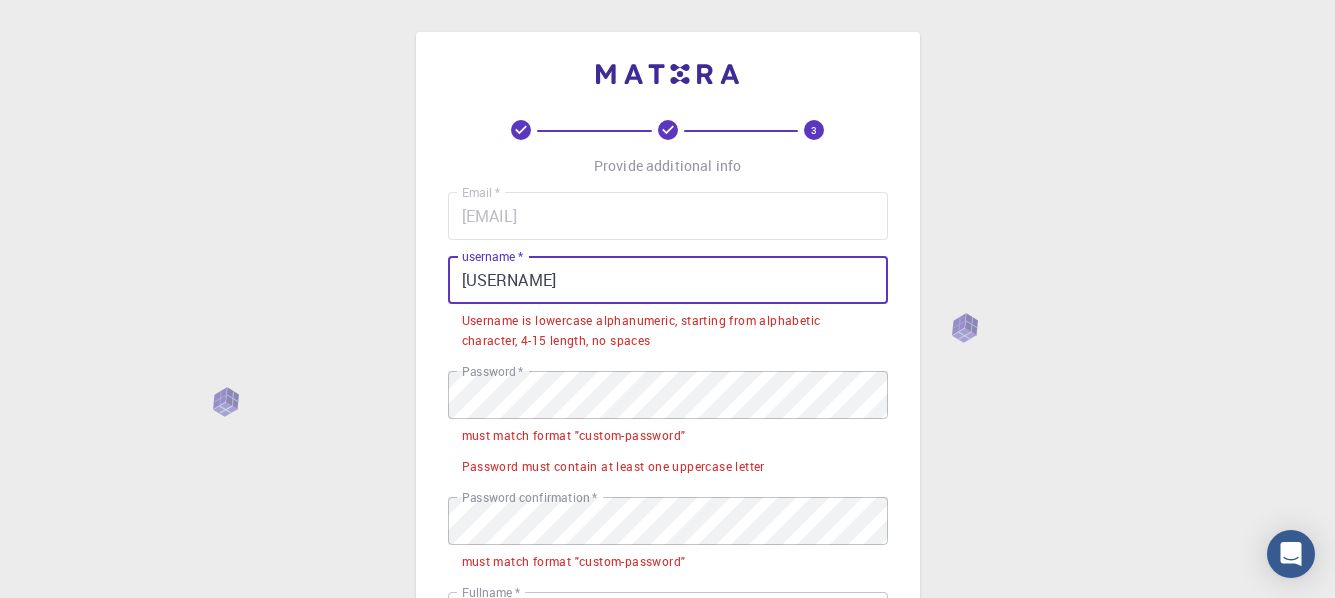 click on "abex" at bounding box center [668, 280] 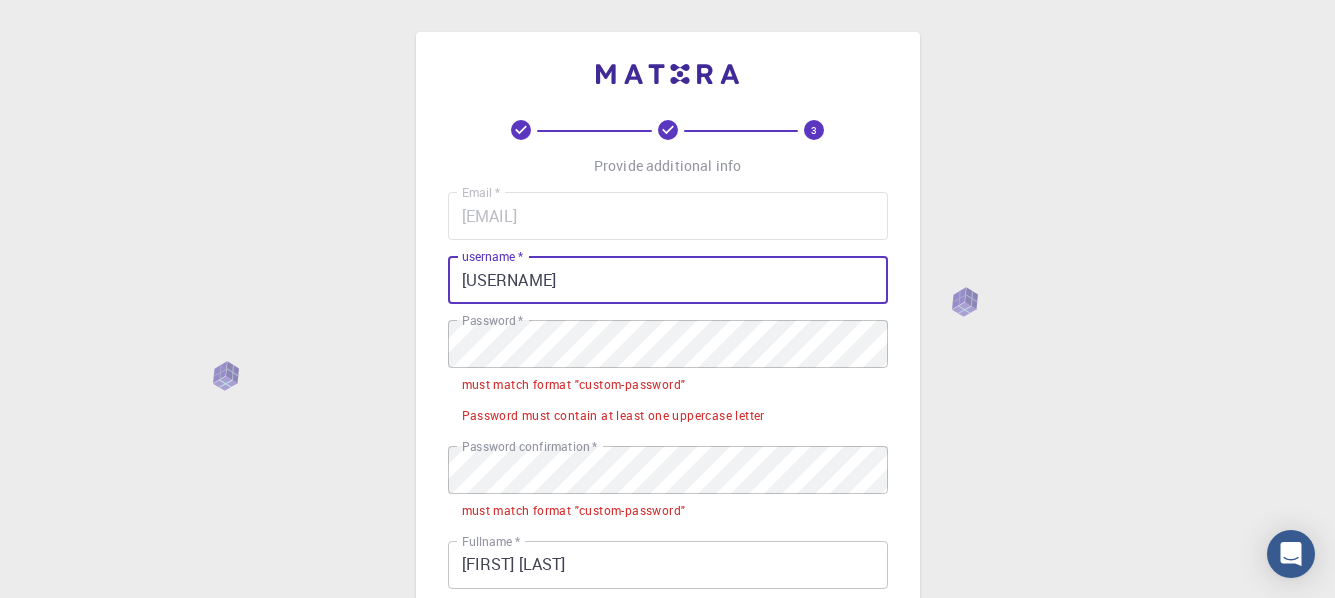 scroll, scrollTop: 100, scrollLeft: 0, axis: vertical 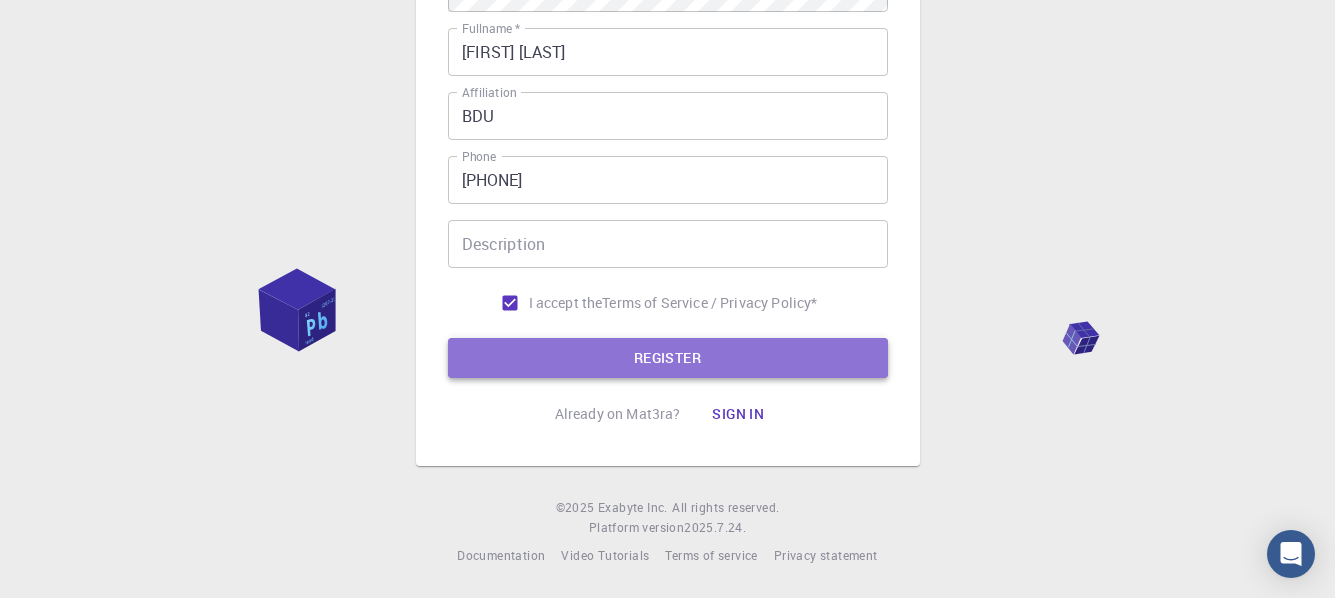 click on "REGISTER" at bounding box center [668, 358] 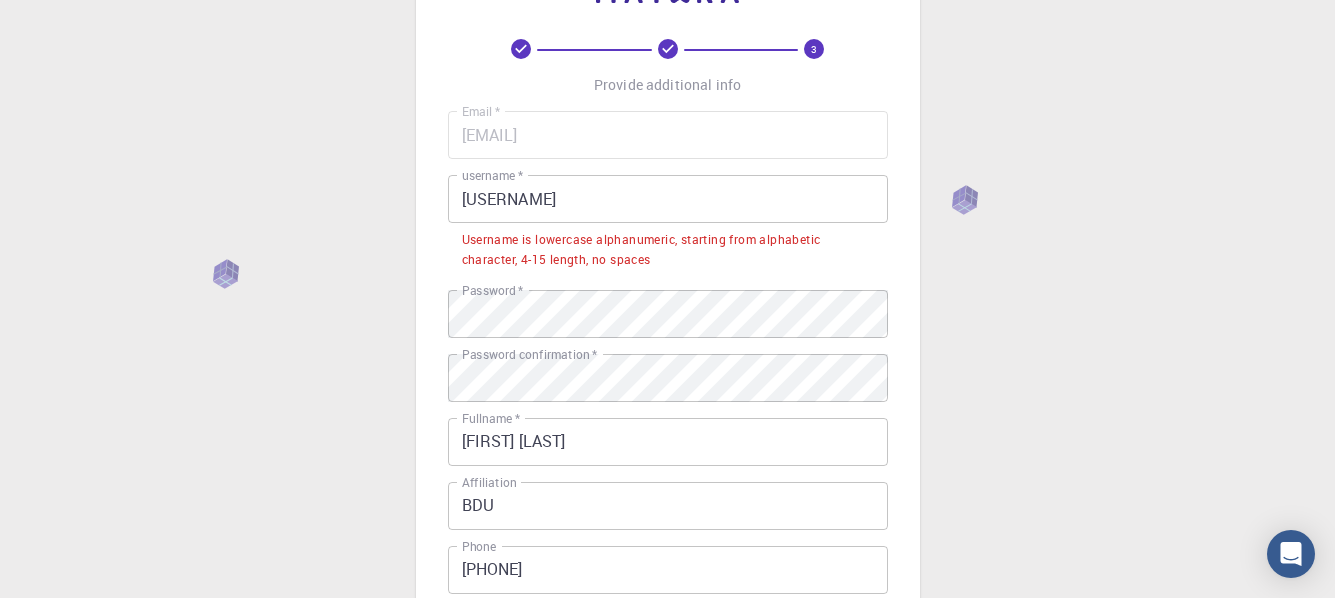 scroll, scrollTop: 71, scrollLeft: 0, axis: vertical 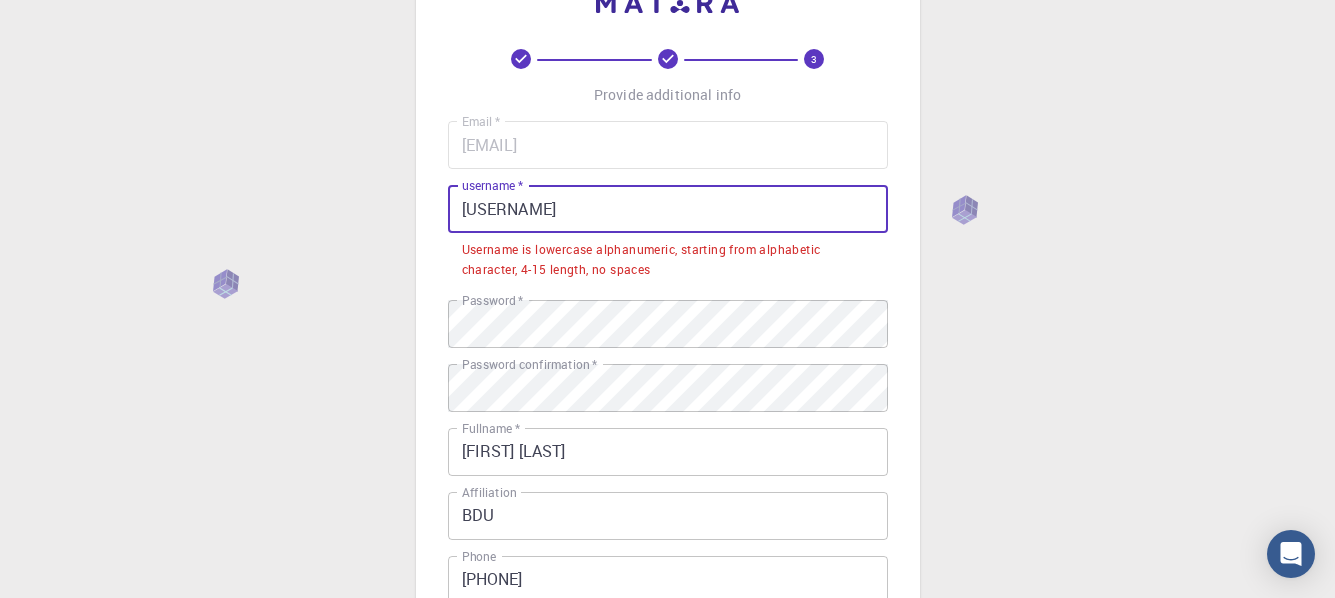 click on "Abex" at bounding box center [668, 209] 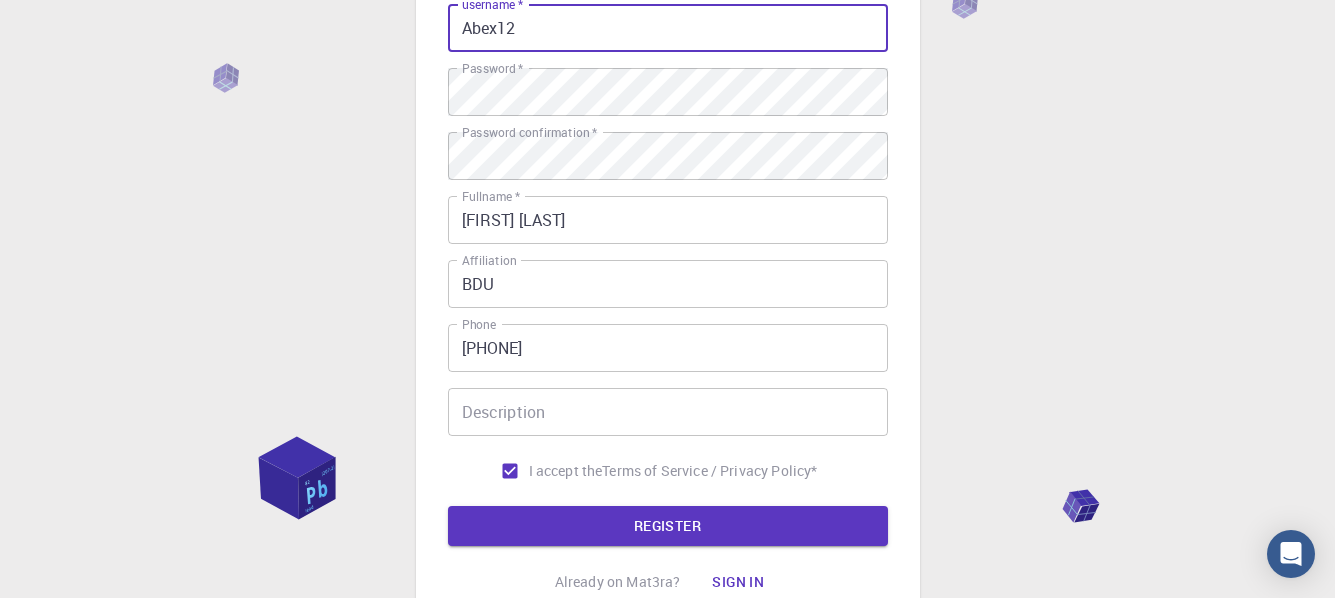 scroll, scrollTop: 420, scrollLeft: 0, axis: vertical 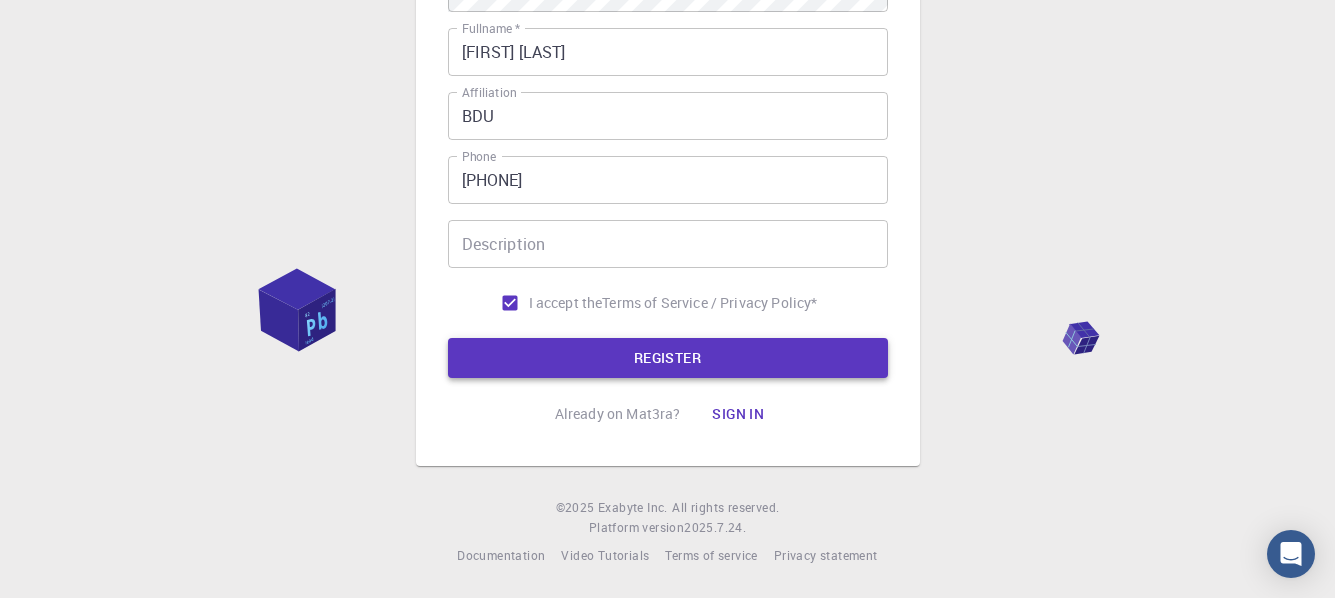 click on "REGISTER" at bounding box center (668, 358) 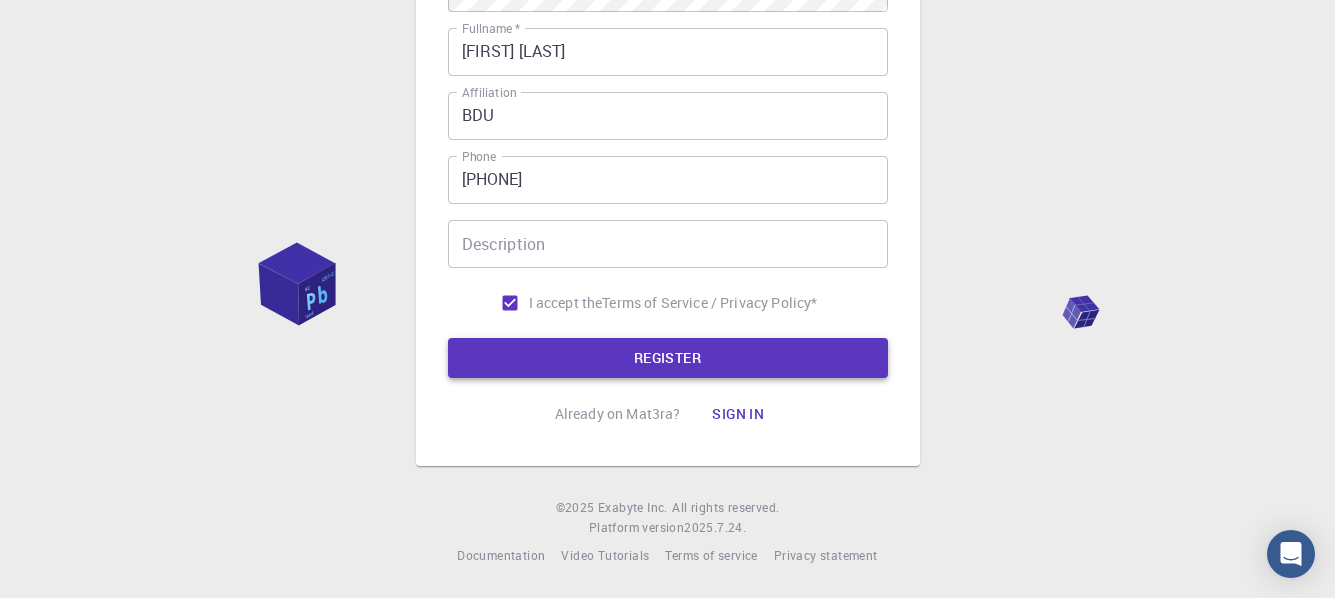 scroll, scrollTop: 171, scrollLeft: 0, axis: vertical 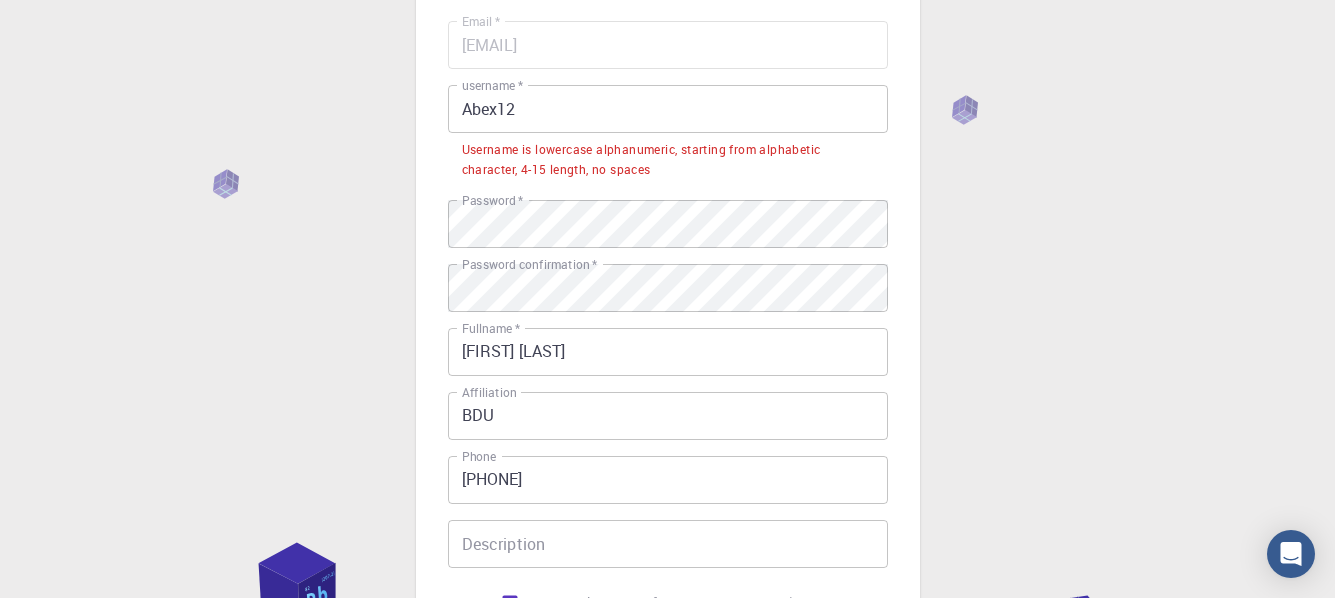 click on "Abex12" at bounding box center [668, 109] 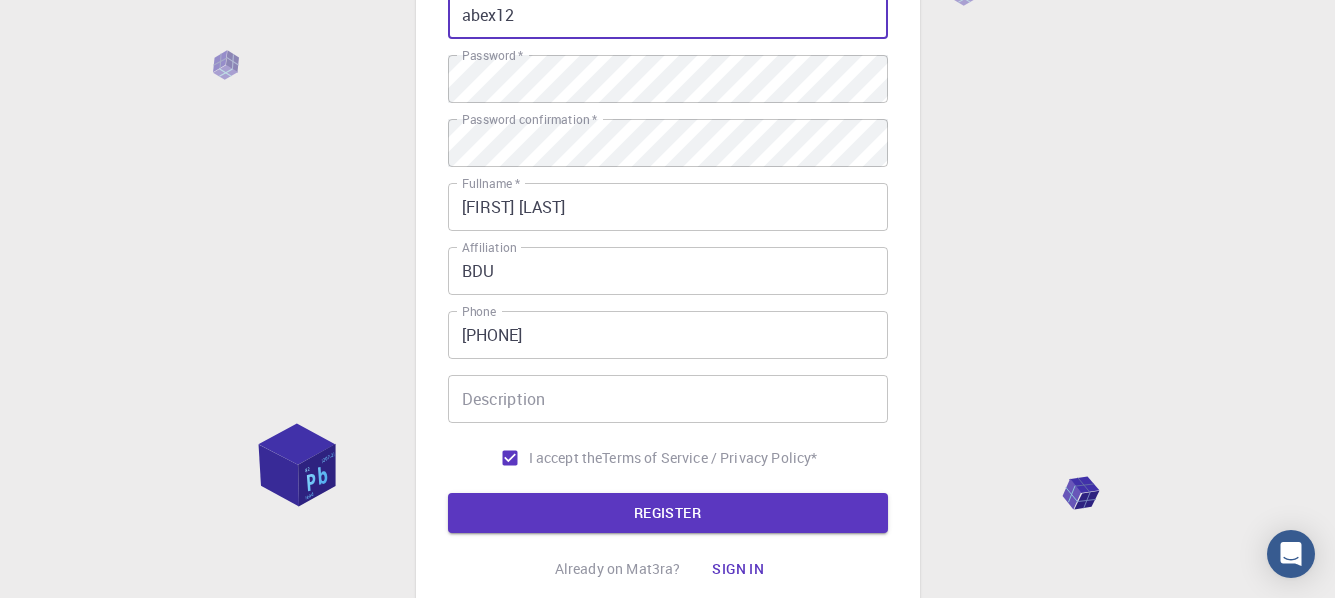 scroll, scrollTop: 420, scrollLeft: 0, axis: vertical 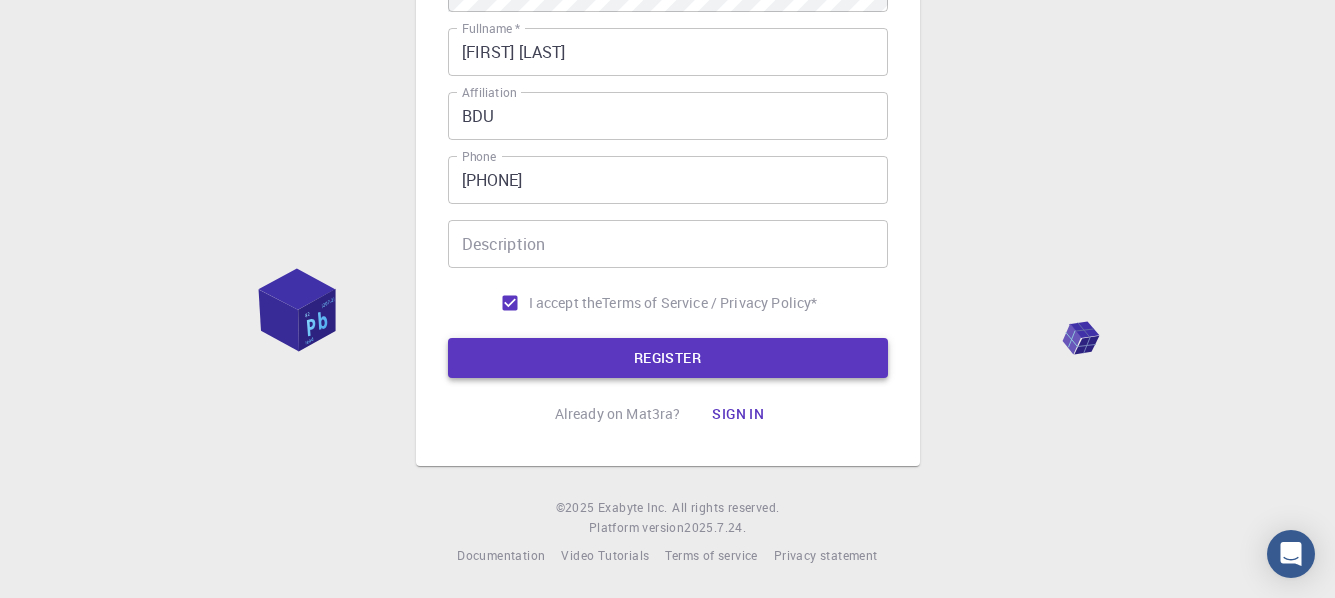 type on "abex12" 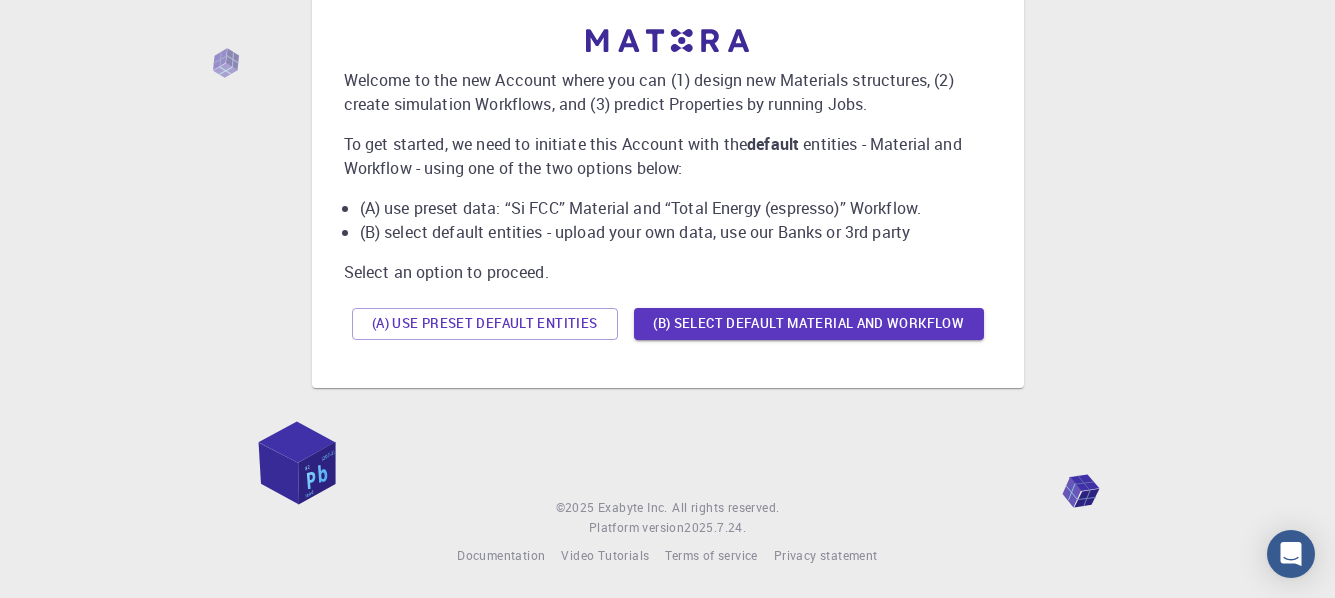 scroll, scrollTop: 0, scrollLeft: 0, axis: both 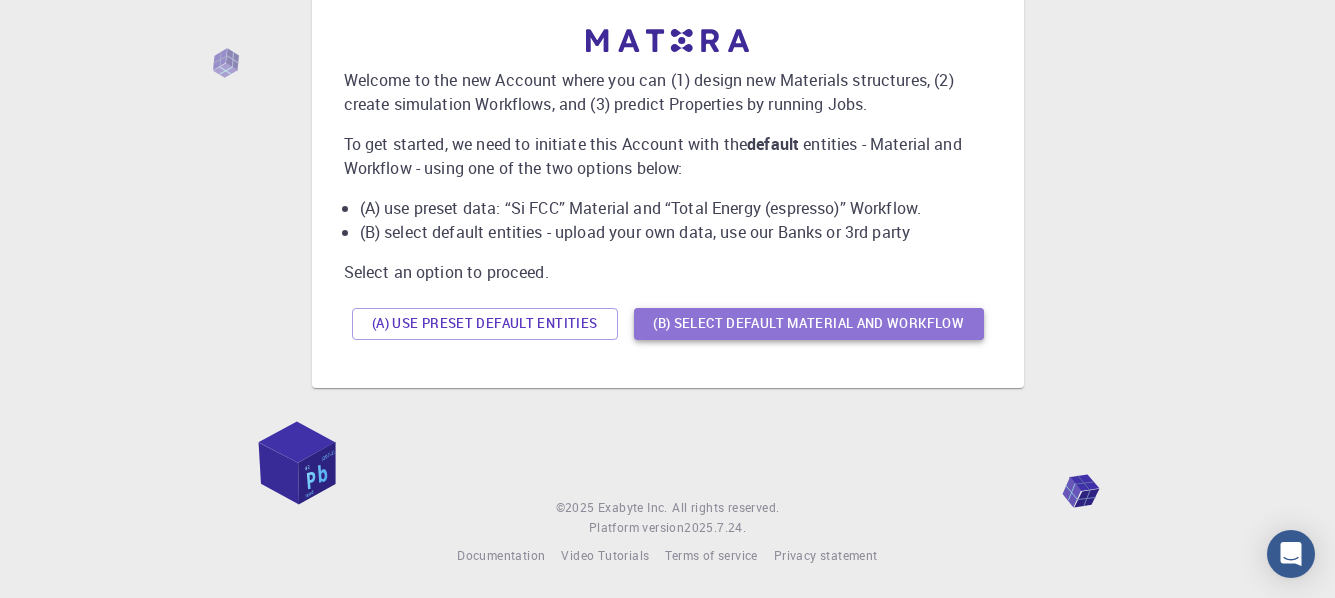 click on "(B) Select default material and workflow" at bounding box center (809, 324) 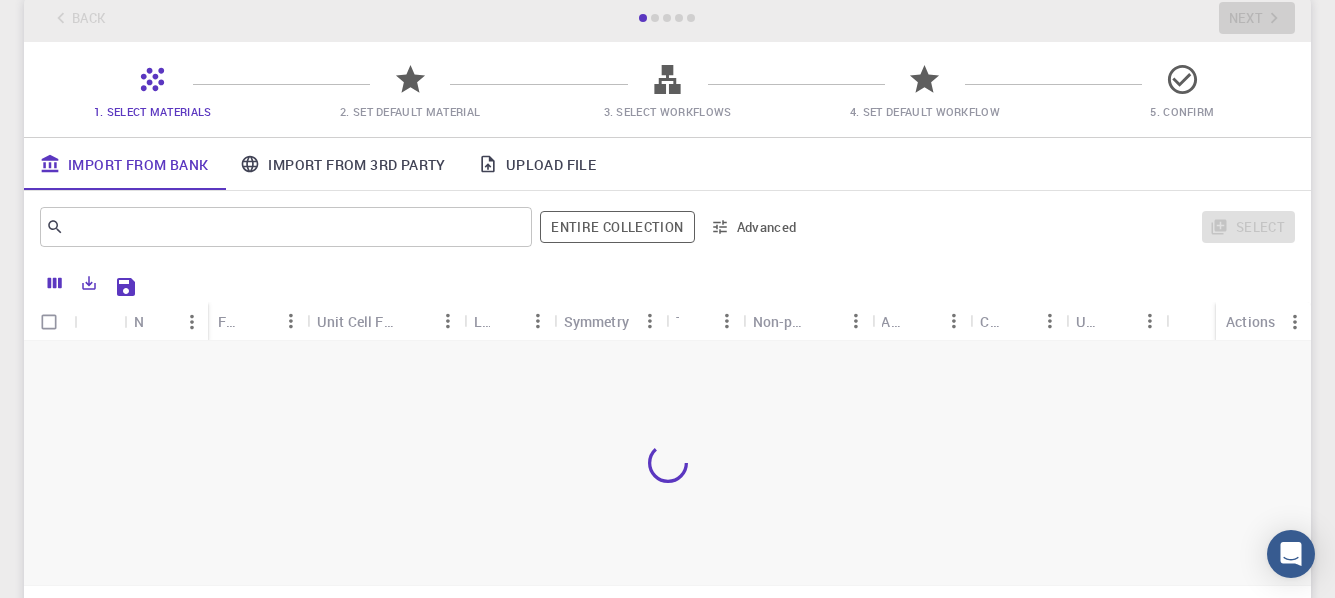 scroll, scrollTop: 166, scrollLeft: 0, axis: vertical 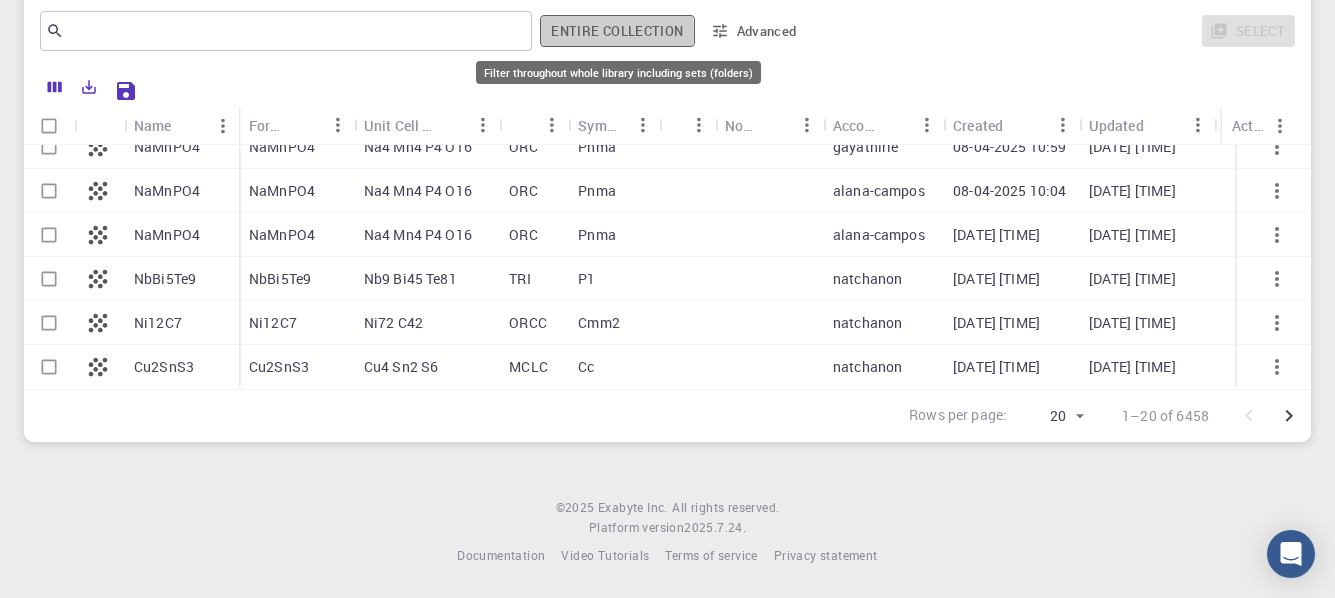 click on "Entire collection" at bounding box center [617, 31] 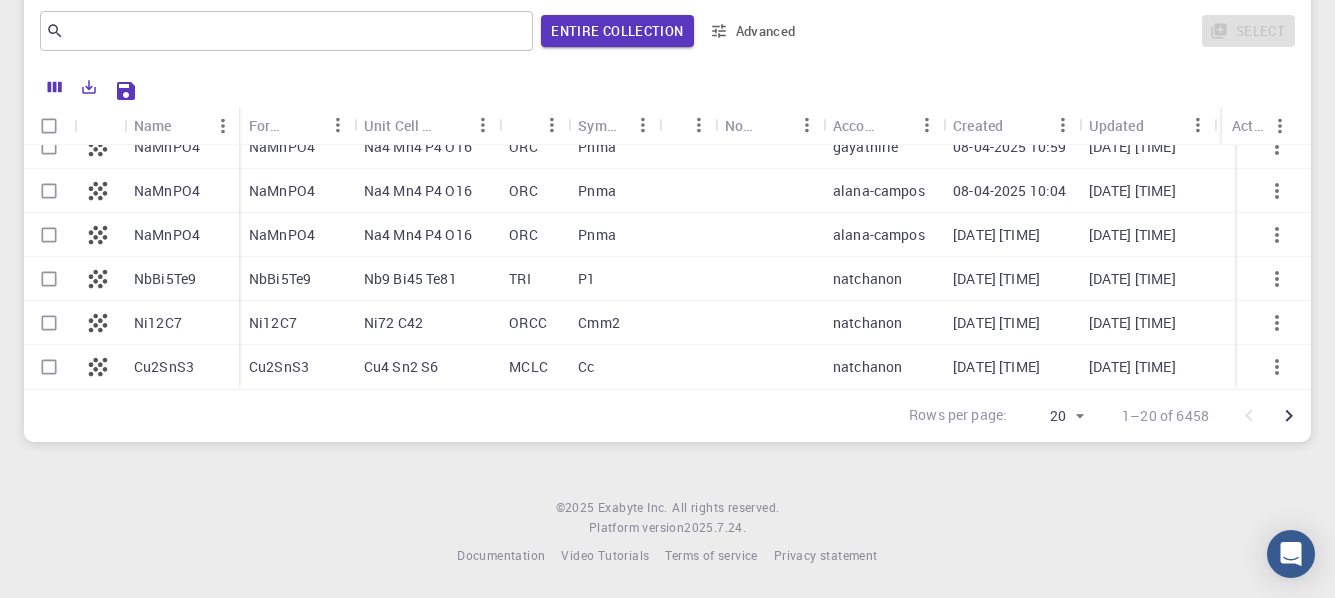 click on "Cu2SnS3" at bounding box center [181, 367] 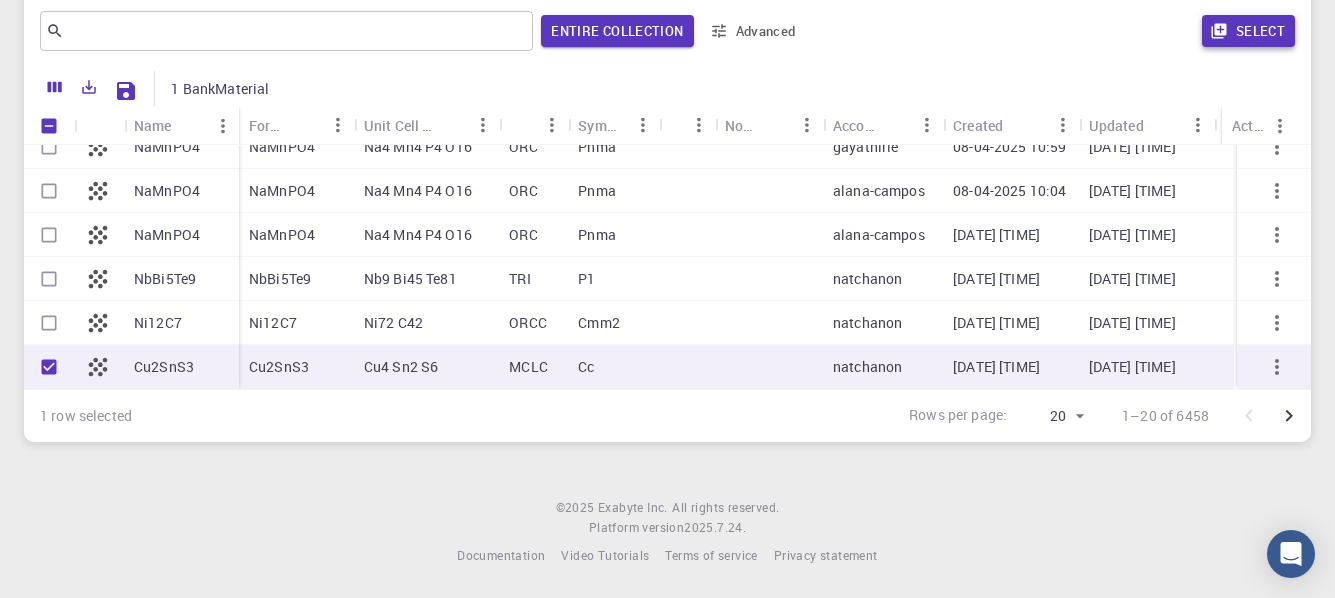 click on "Select" at bounding box center [1248, 31] 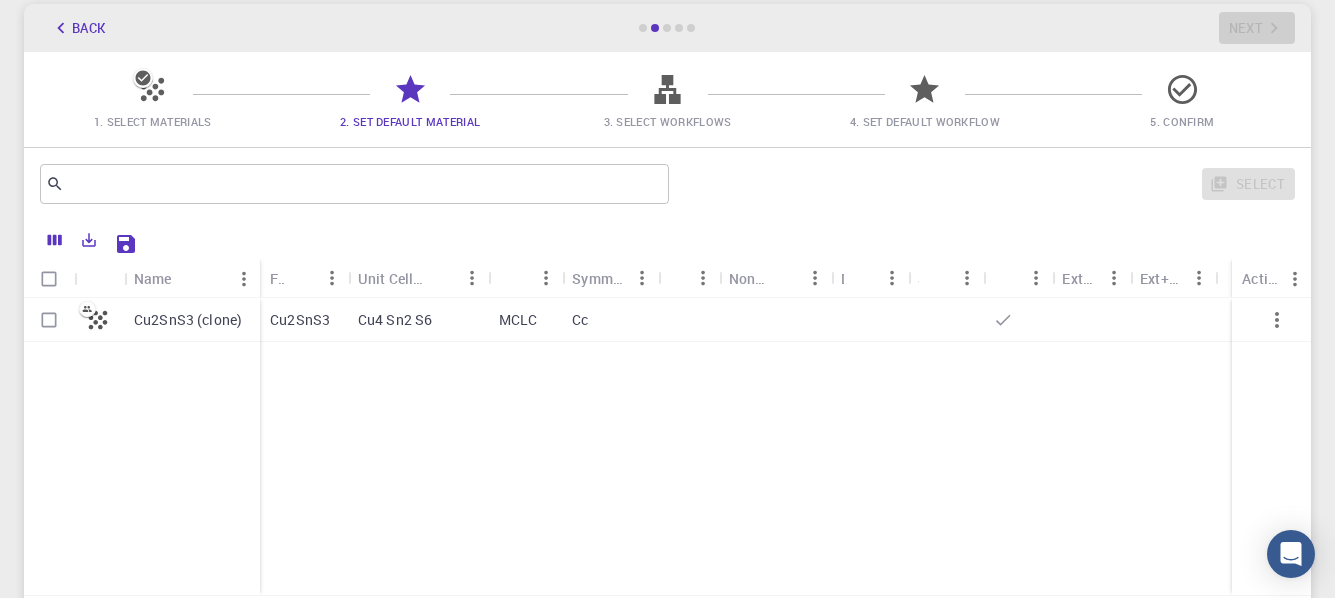 scroll, scrollTop: 300, scrollLeft: 0, axis: vertical 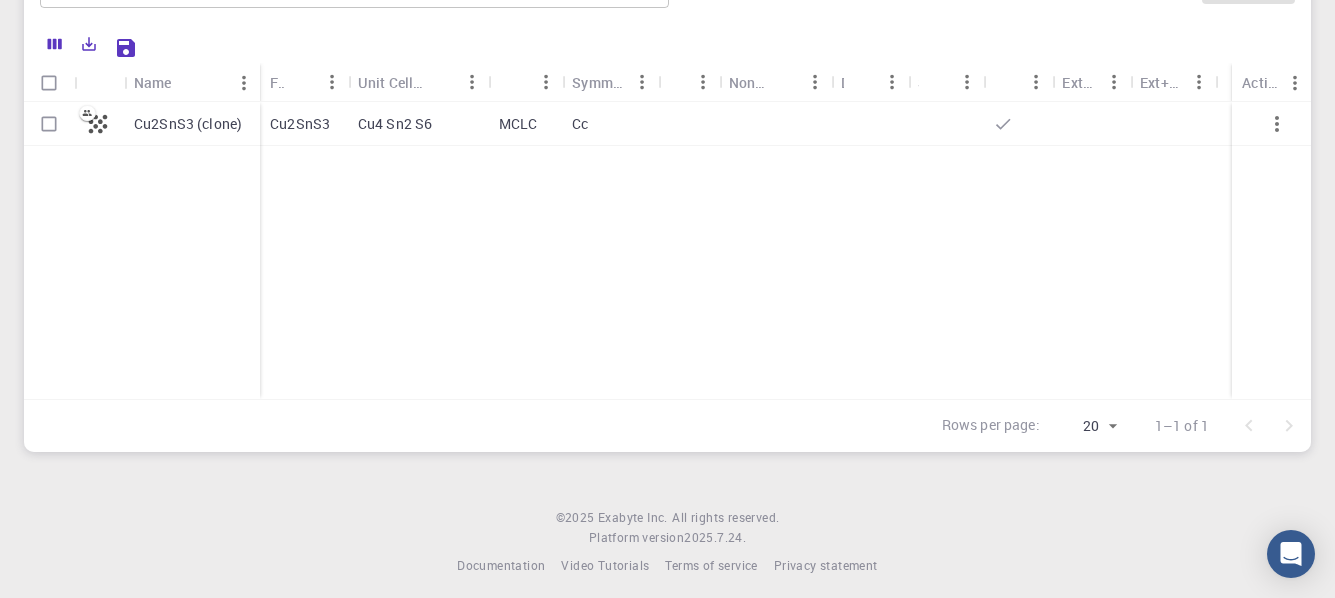 click 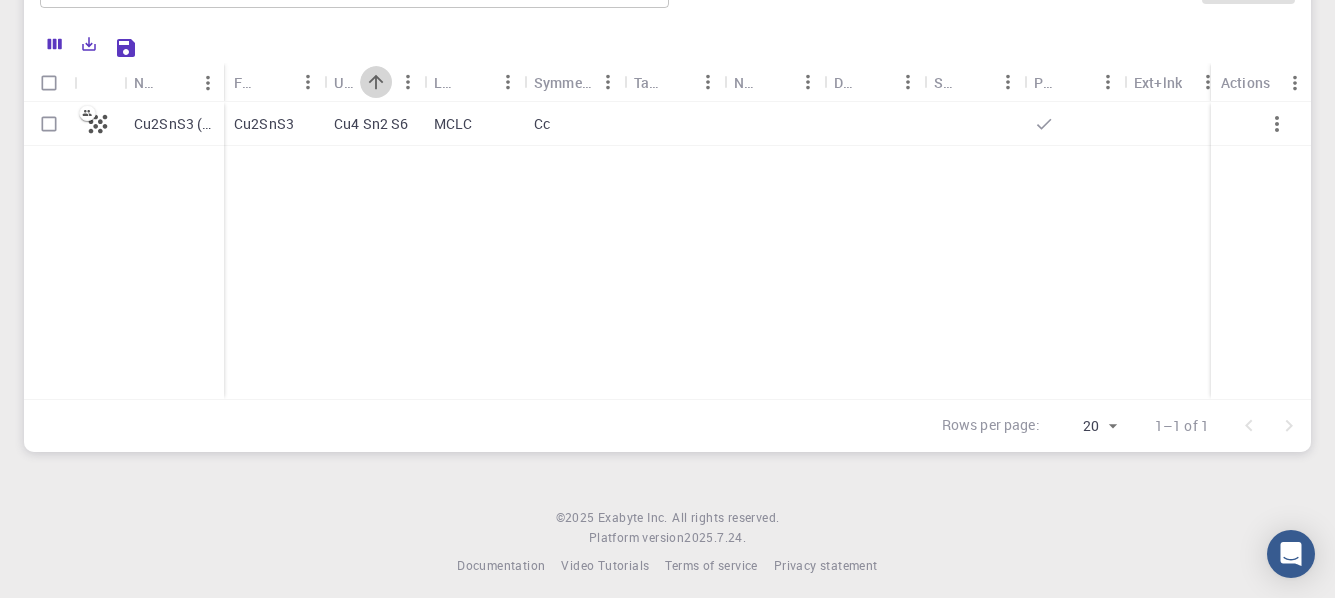 click 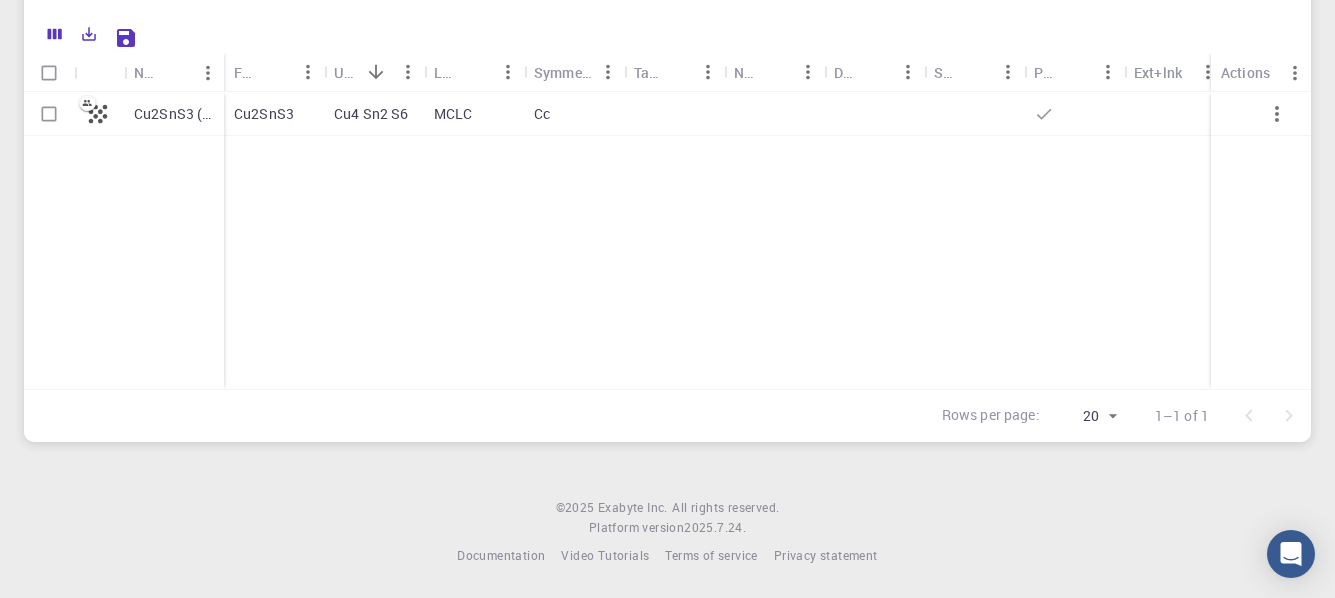 scroll, scrollTop: 10, scrollLeft: 0, axis: vertical 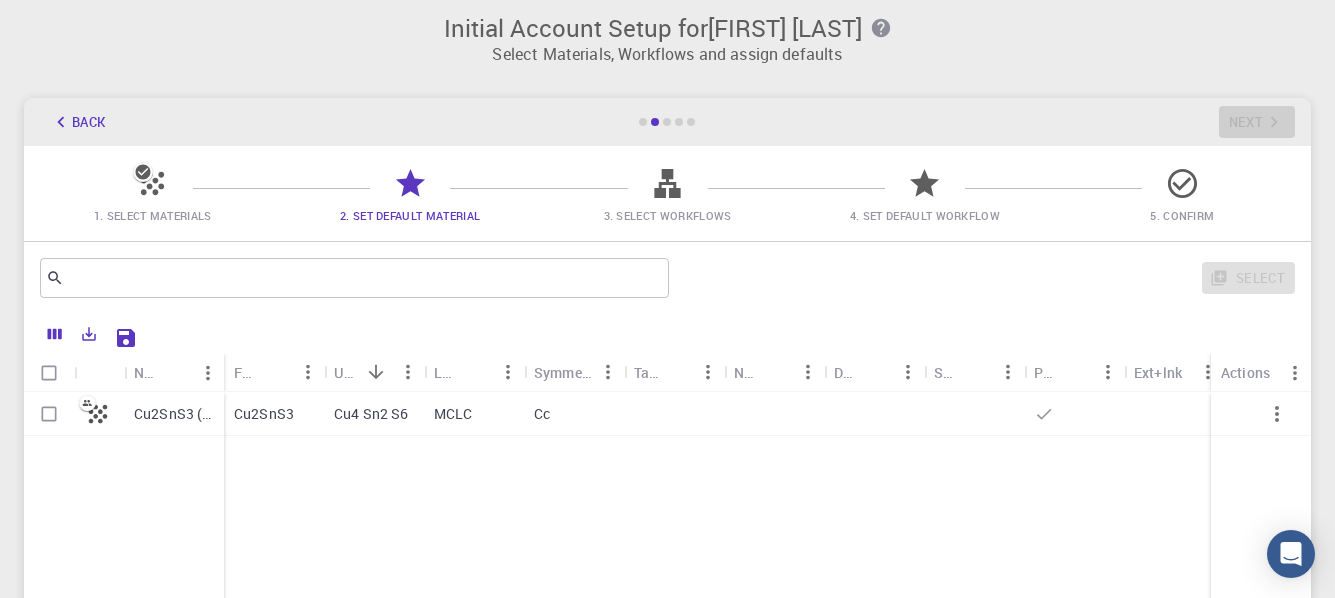 click at bounding box center (49, 414) 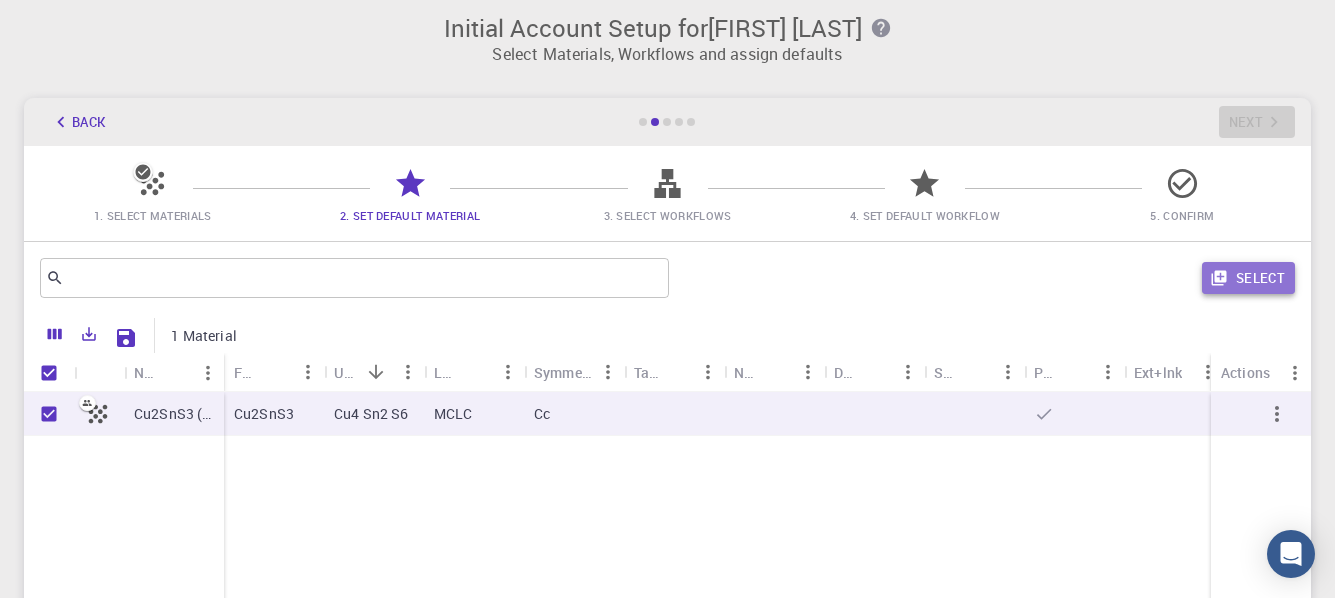 click on "Select" at bounding box center [1248, 278] 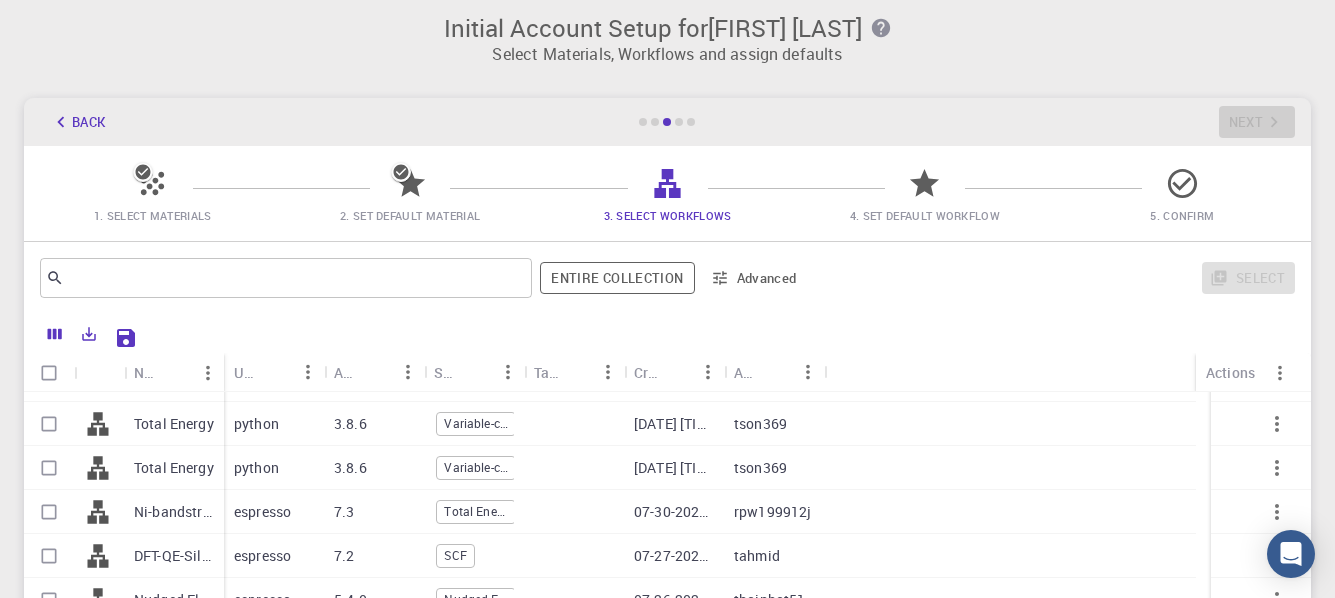scroll, scrollTop: 0, scrollLeft: 0, axis: both 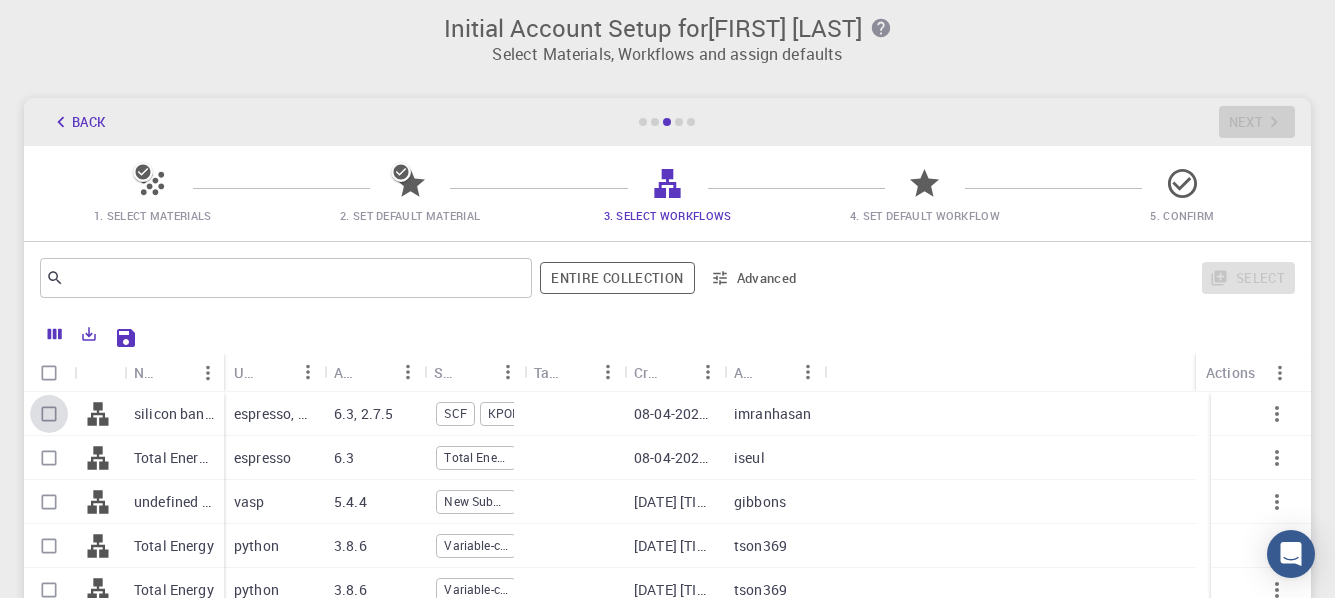 click at bounding box center (49, 414) 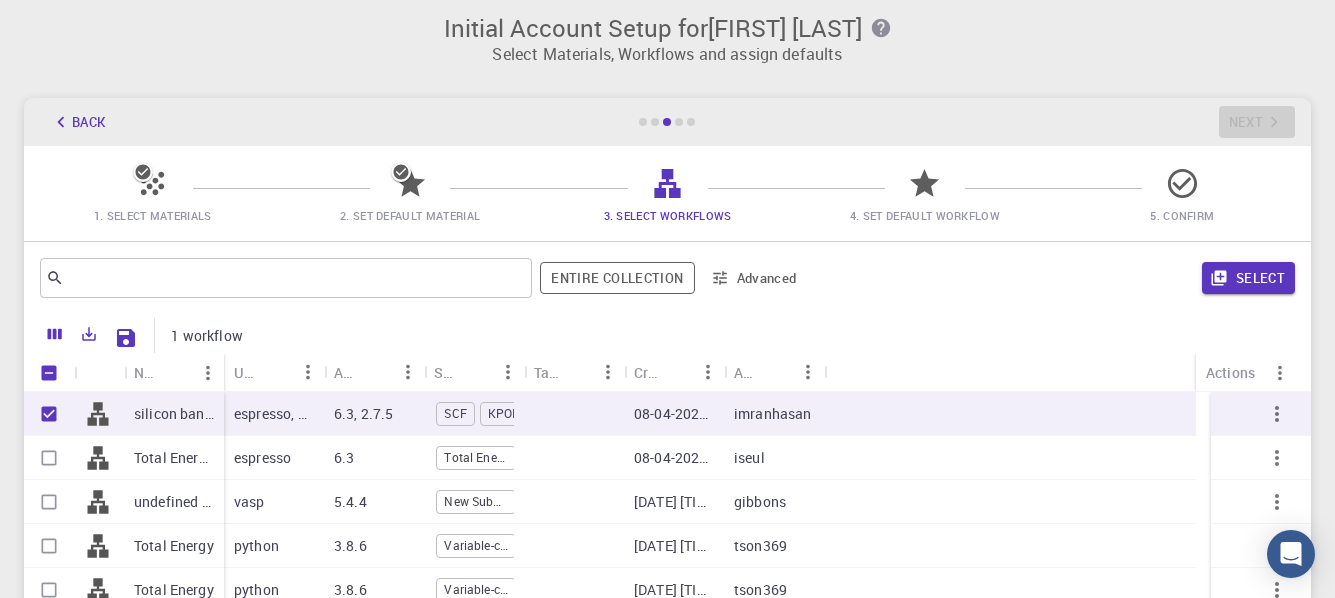 click at bounding box center [49, 458] 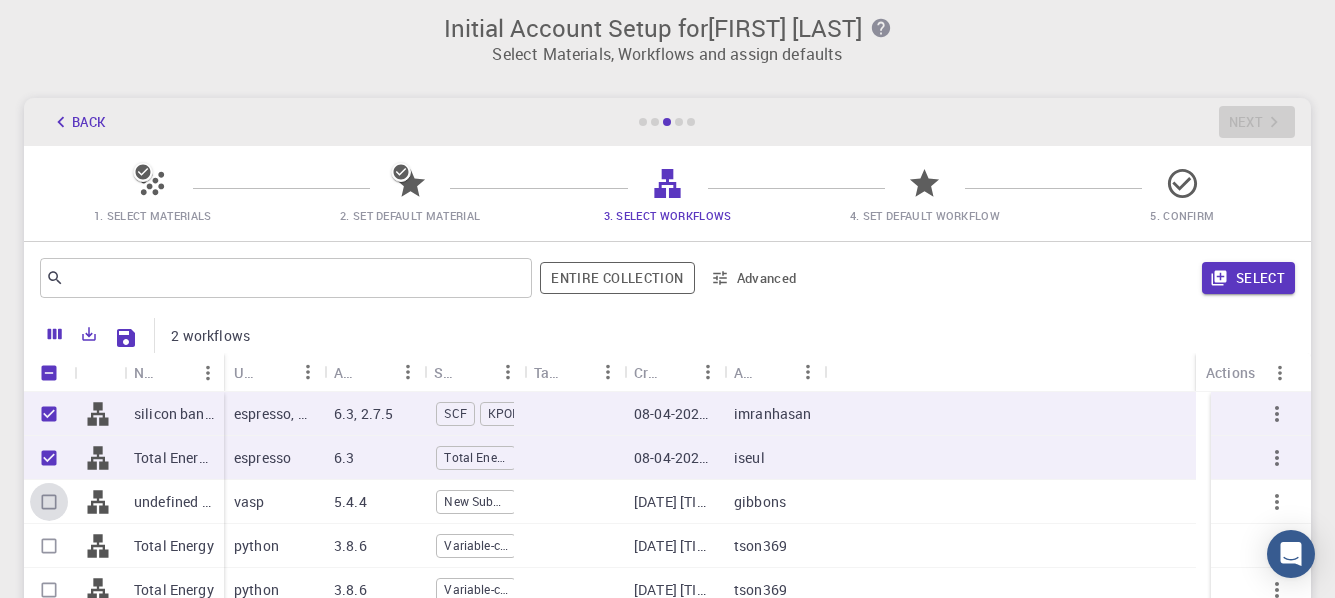 click at bounding box center [49, 502] 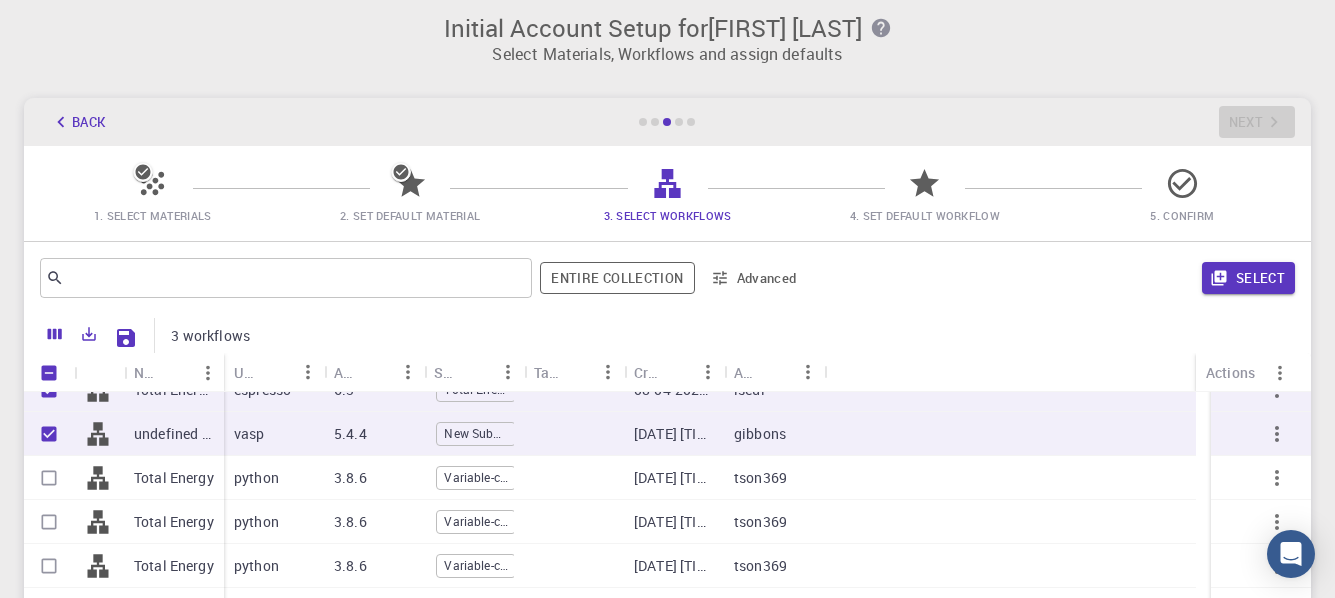 scroll, scrollTop: 100, scrollLeft: 0, axis: vertical 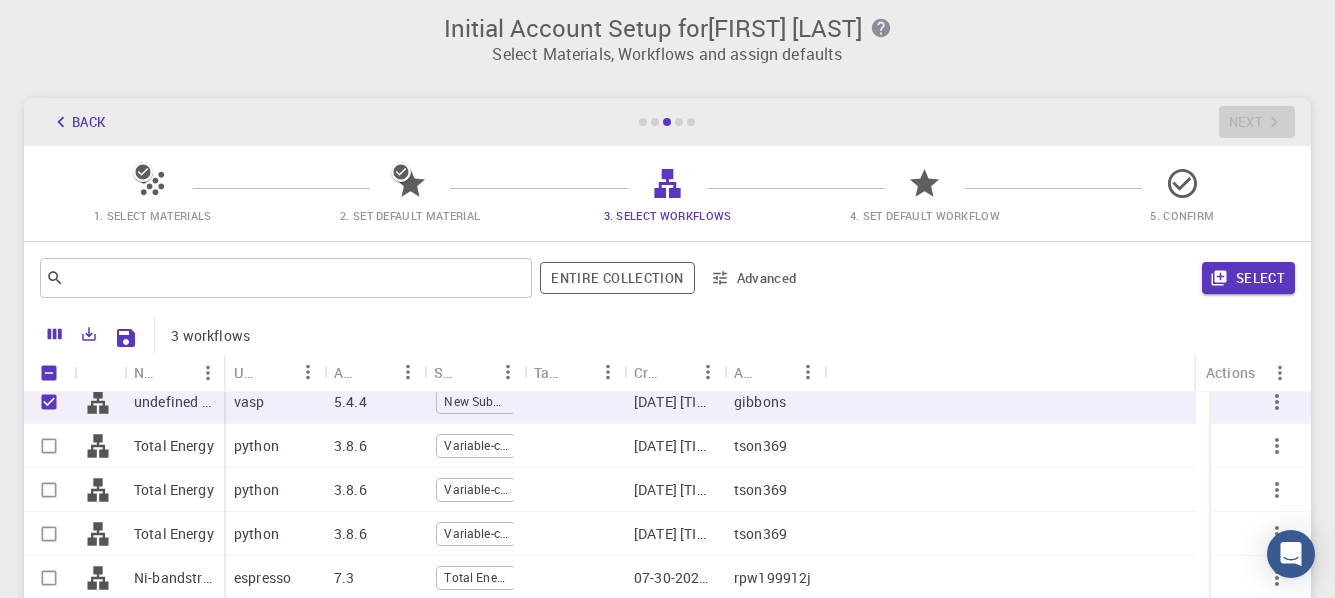 click at bounding box center [49, 446] 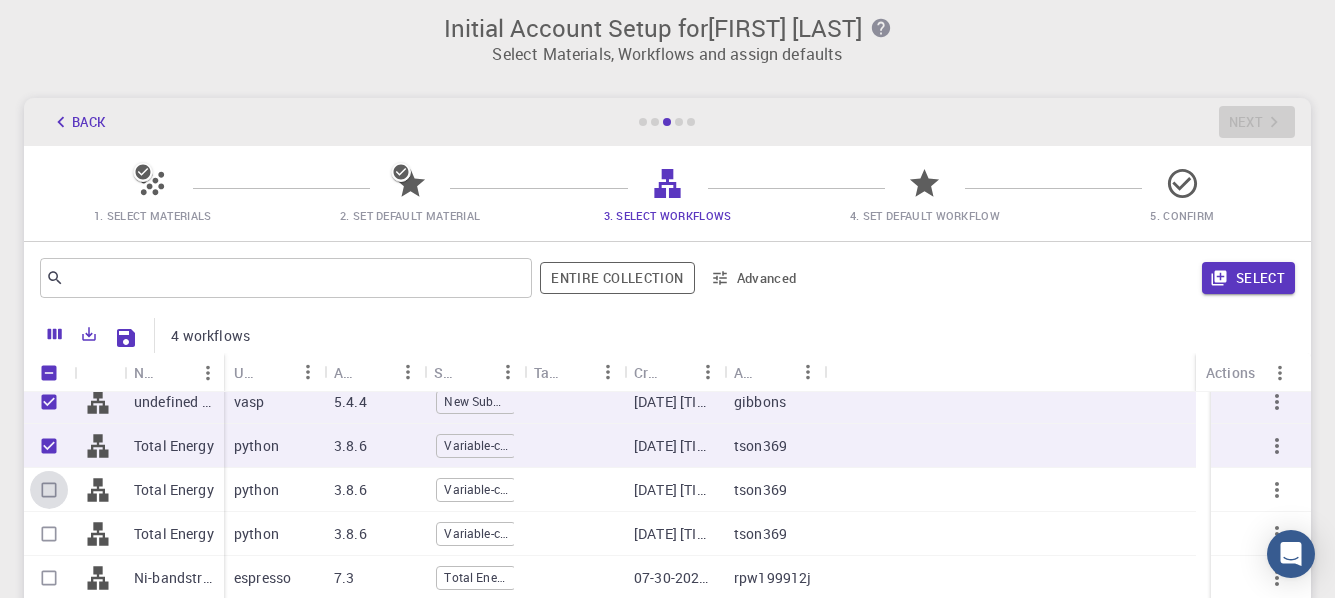click at bounding box center [49, 490] 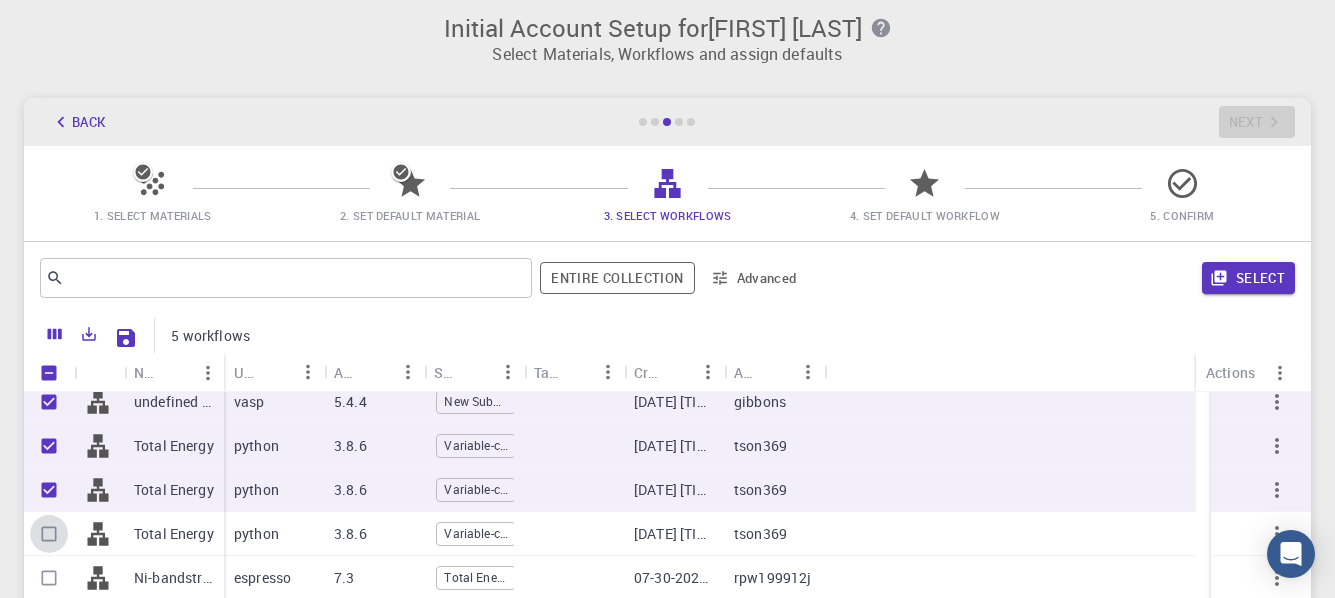 click at bounding box center [49, 534] 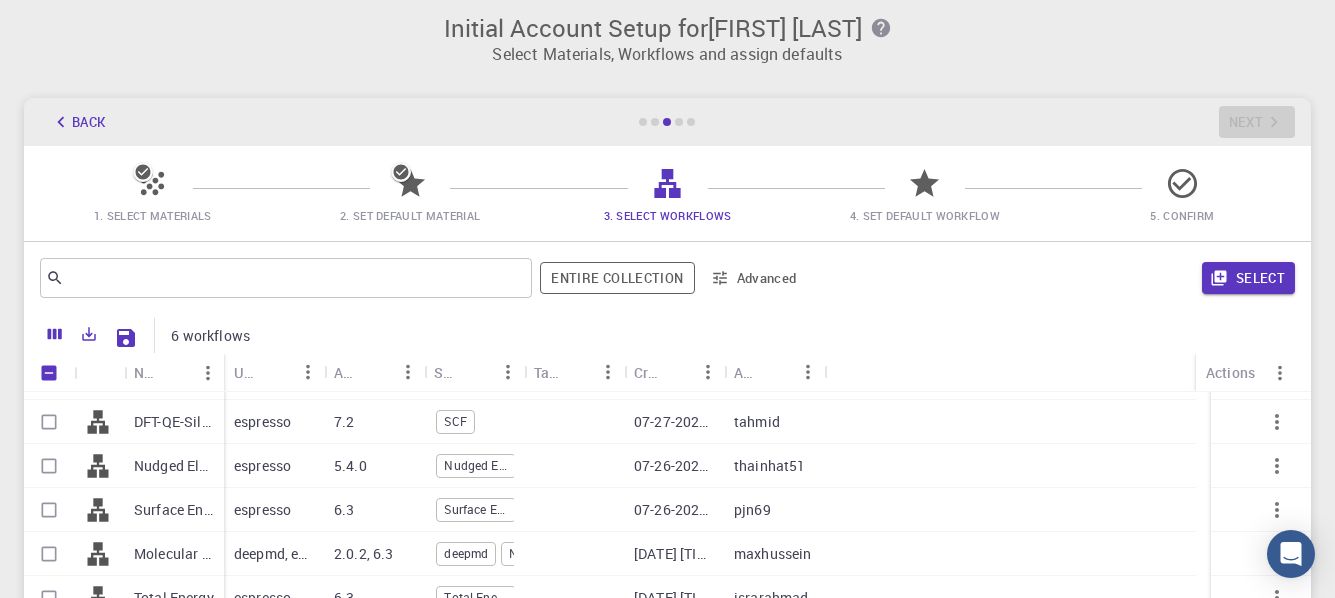 scroll, scrollTop: 200, scrollLeft: 0, axis: vertical 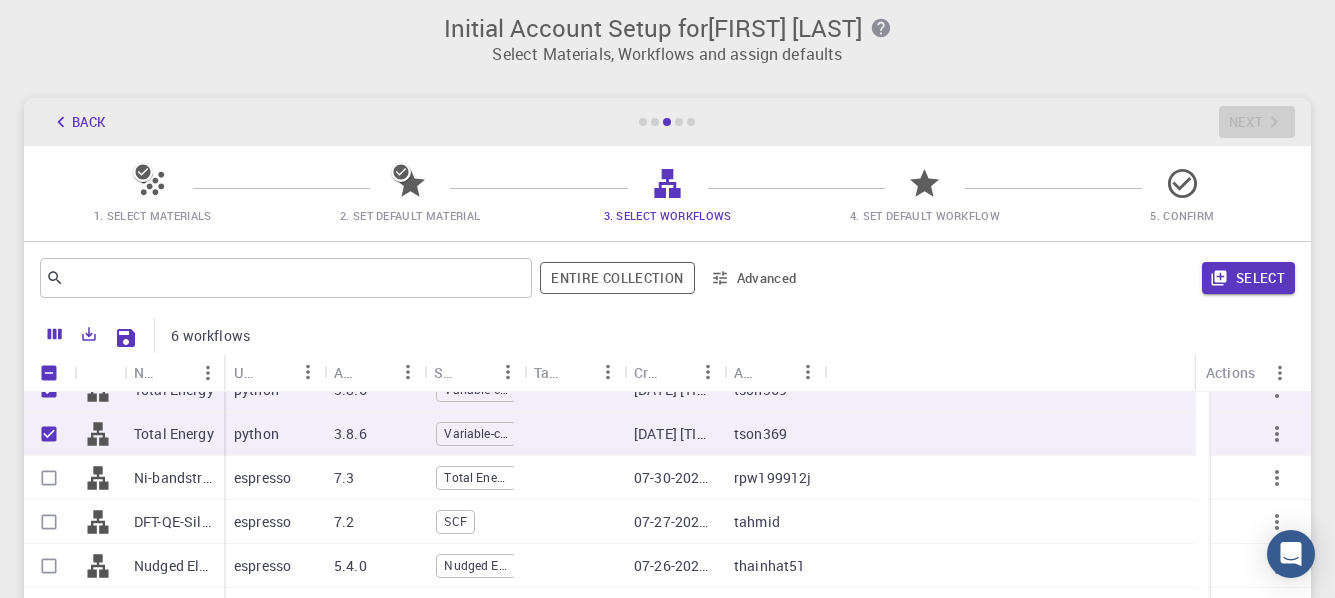click at bounding box center [49, 478] 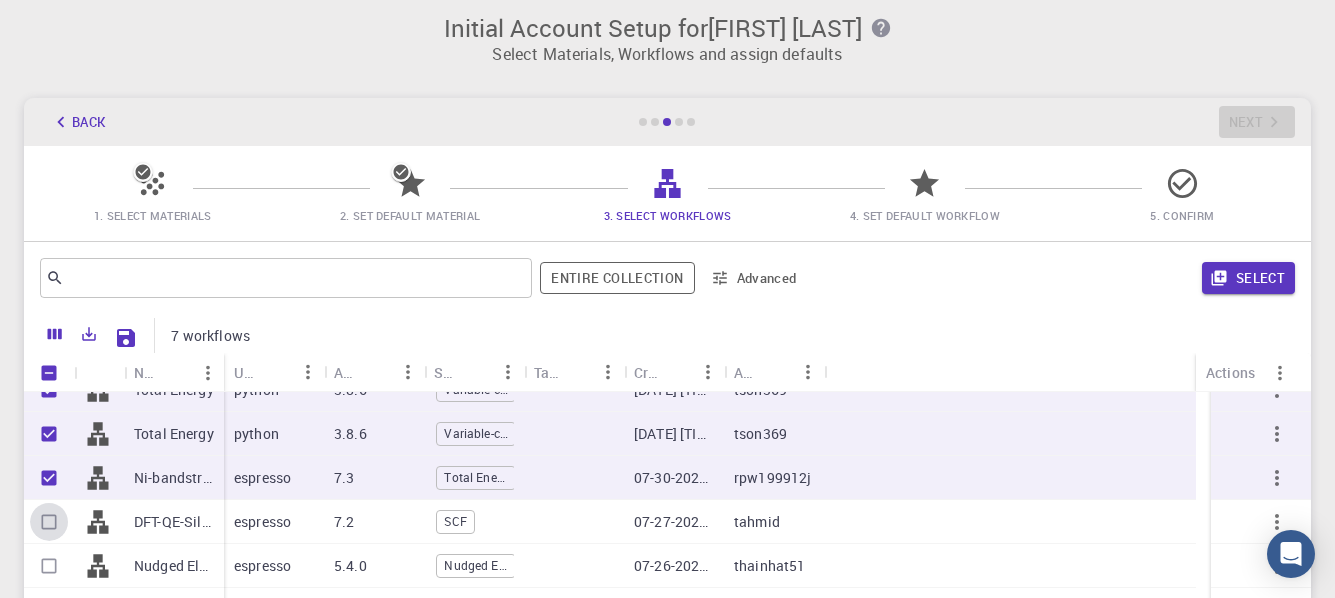 click at bounding box center (49, 522) 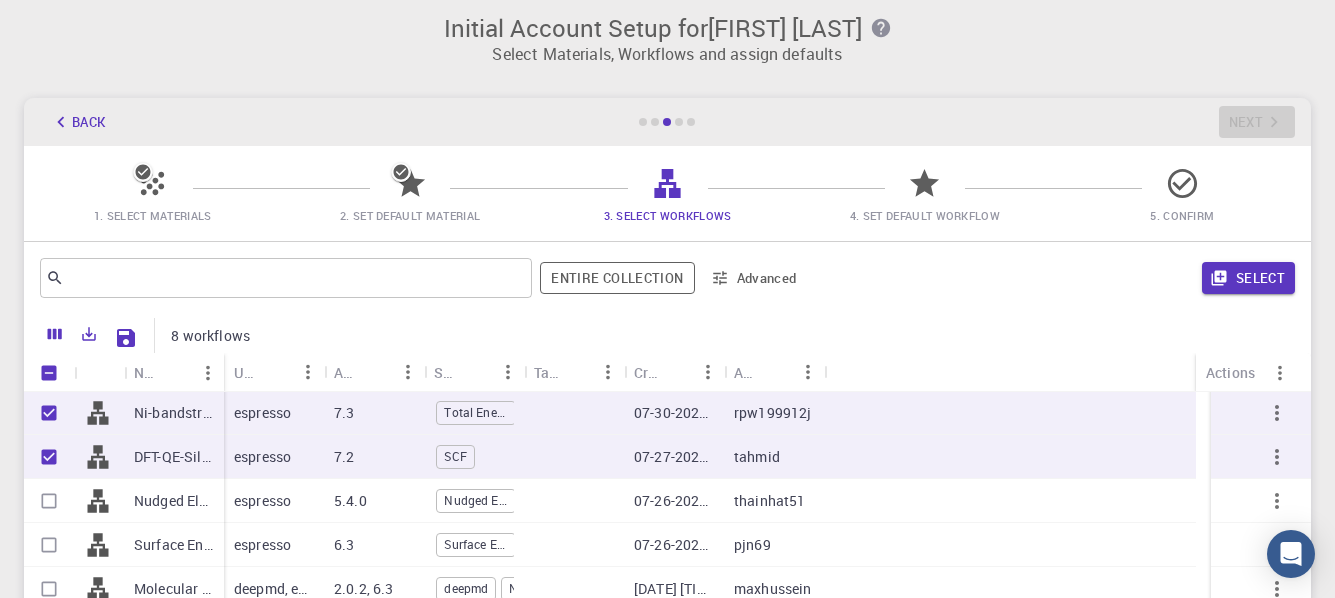 scroll, scrollTop: 300, scrollLeft: 0, axis: vertical 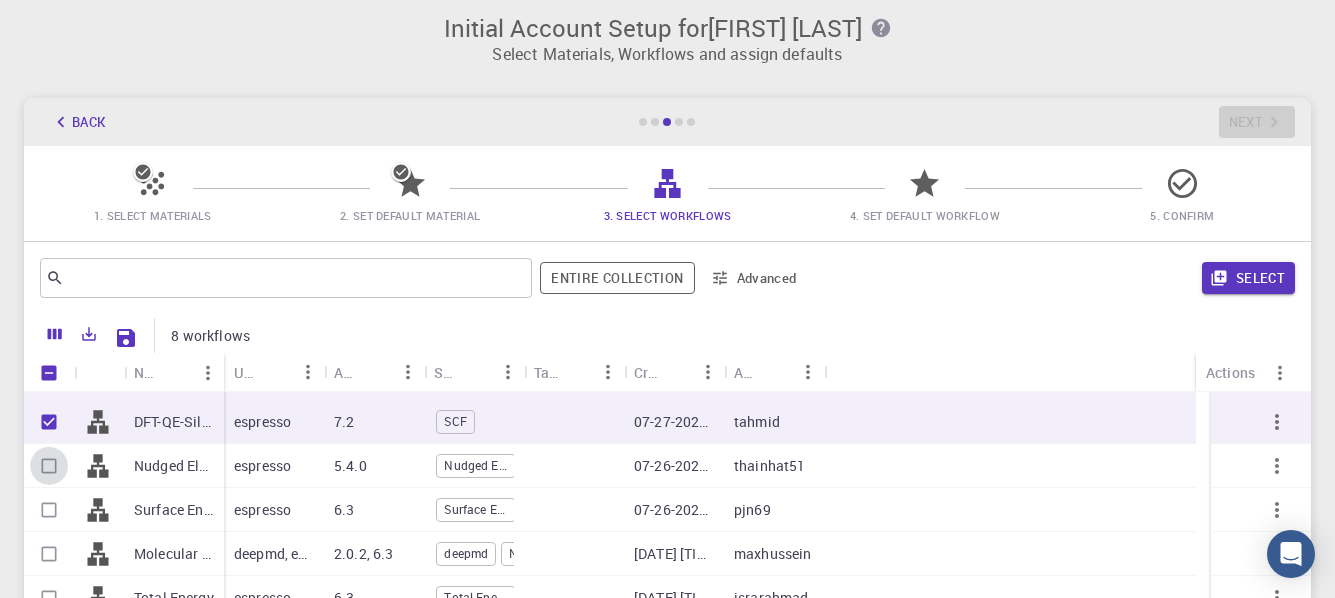 click at bounding box center [49, 466] 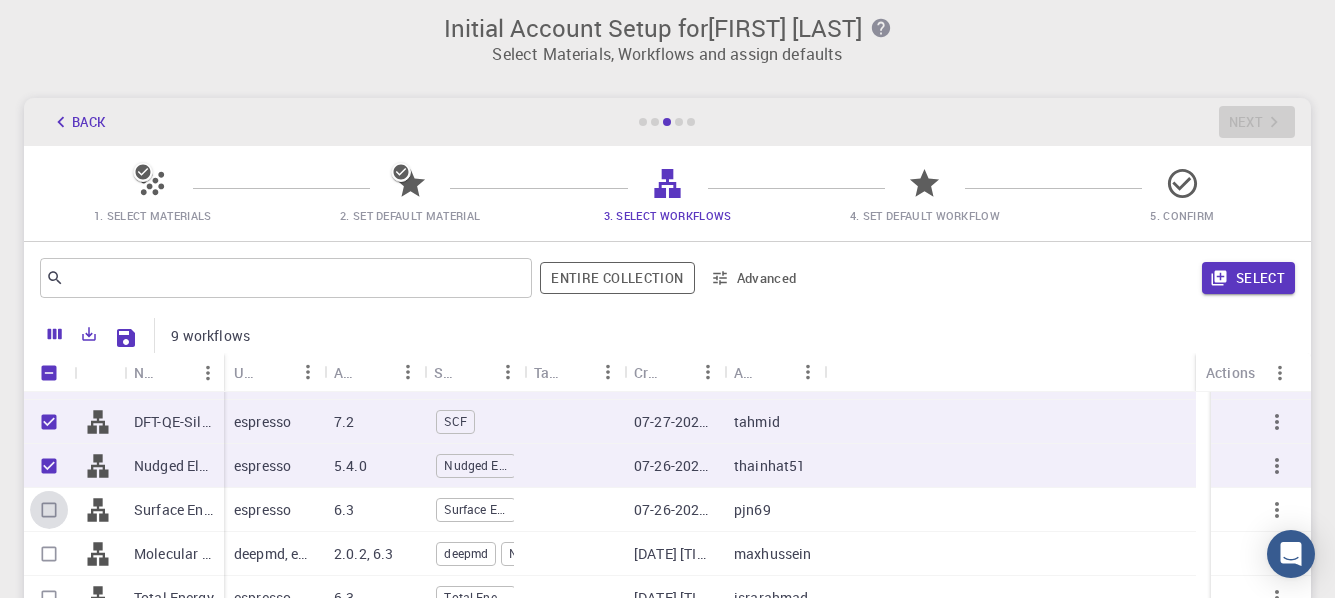 click at bounding box center [49, 510] 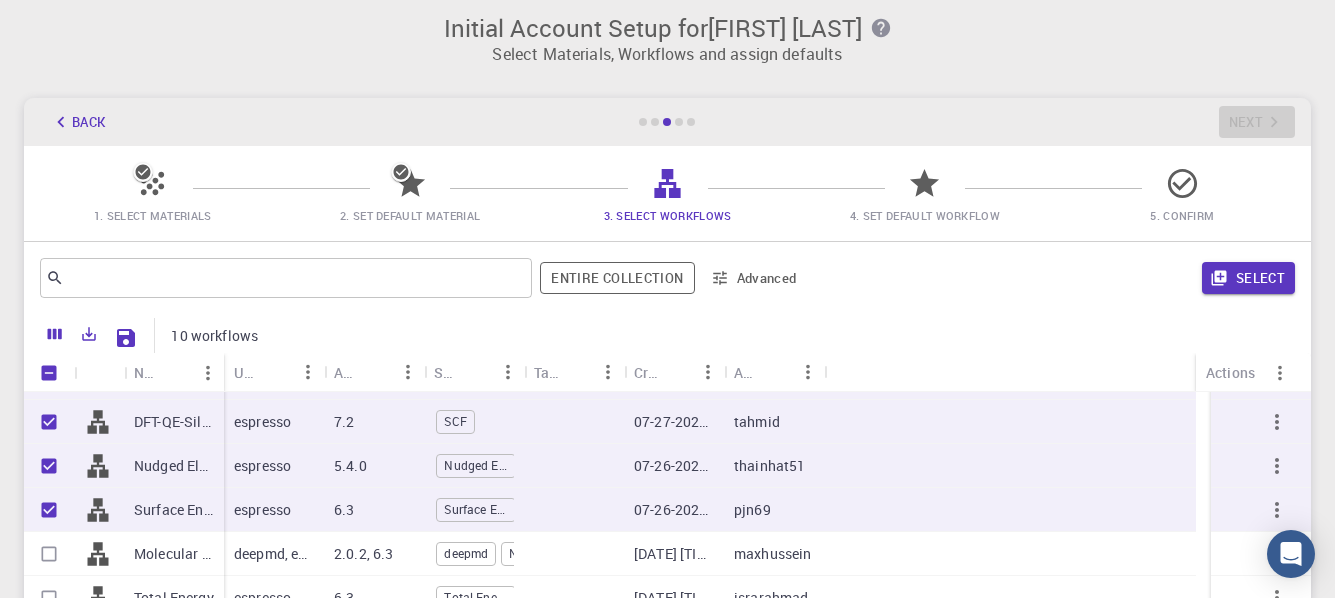click at bounding box center (49, 554) 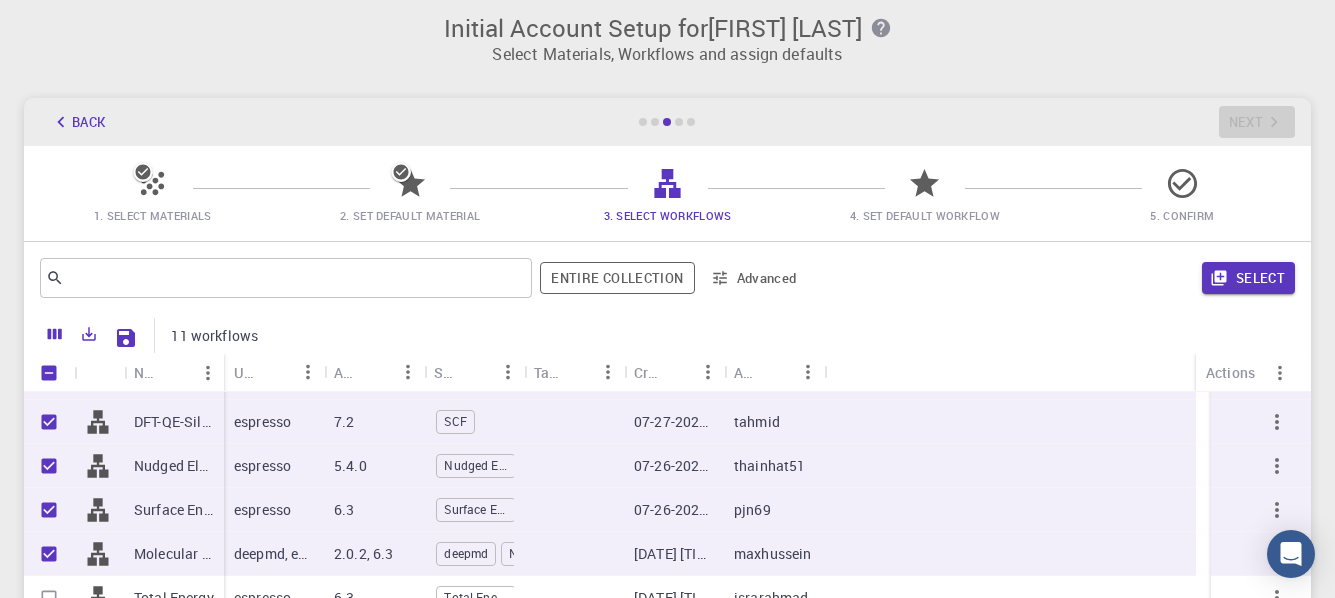 scroll, scrollTop: 400, scrollLeft: 0, axis: vertical 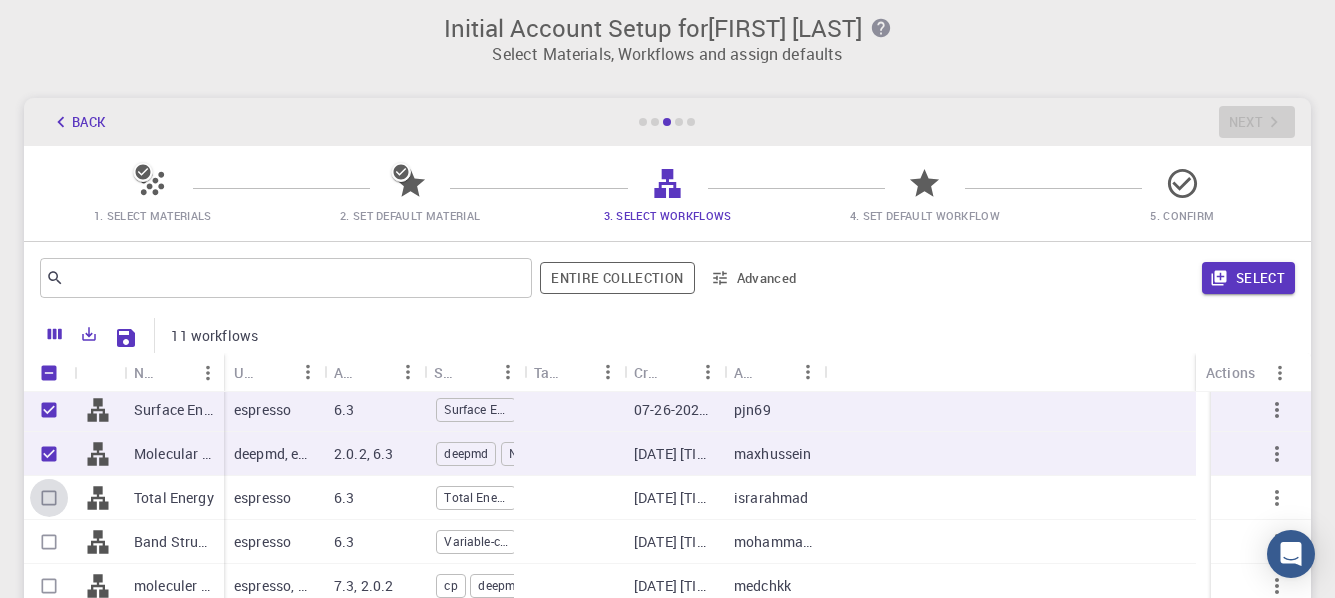 click at bounding box center [49, 498] 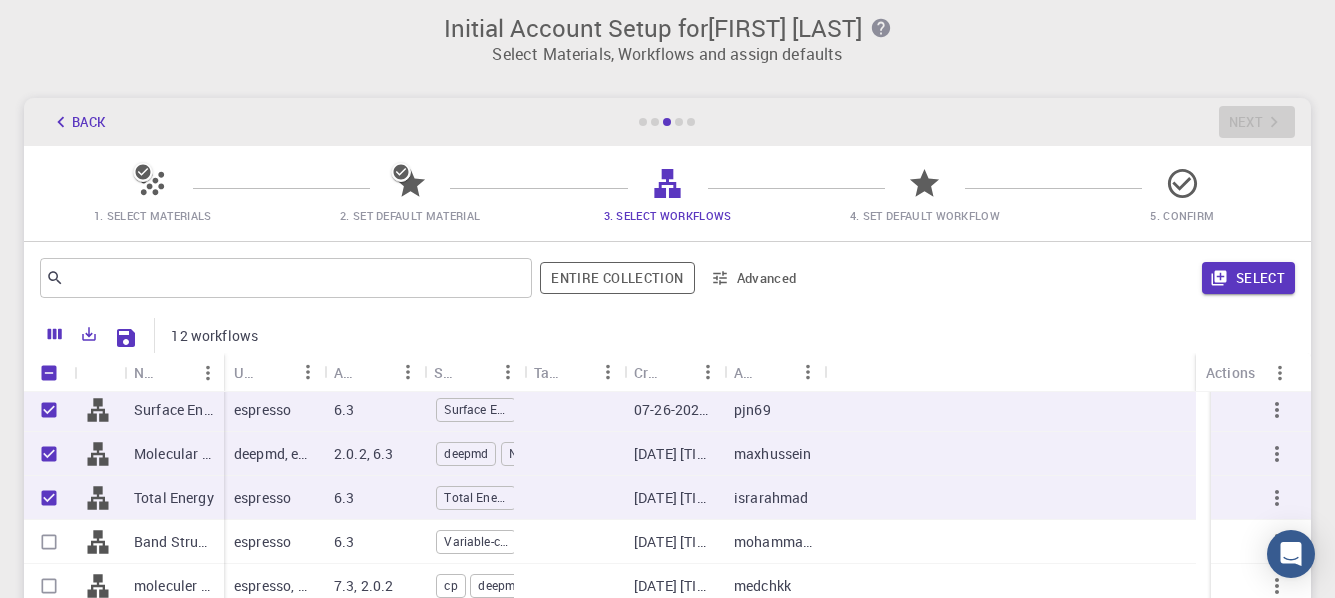 click at bounding box center (49, 542) 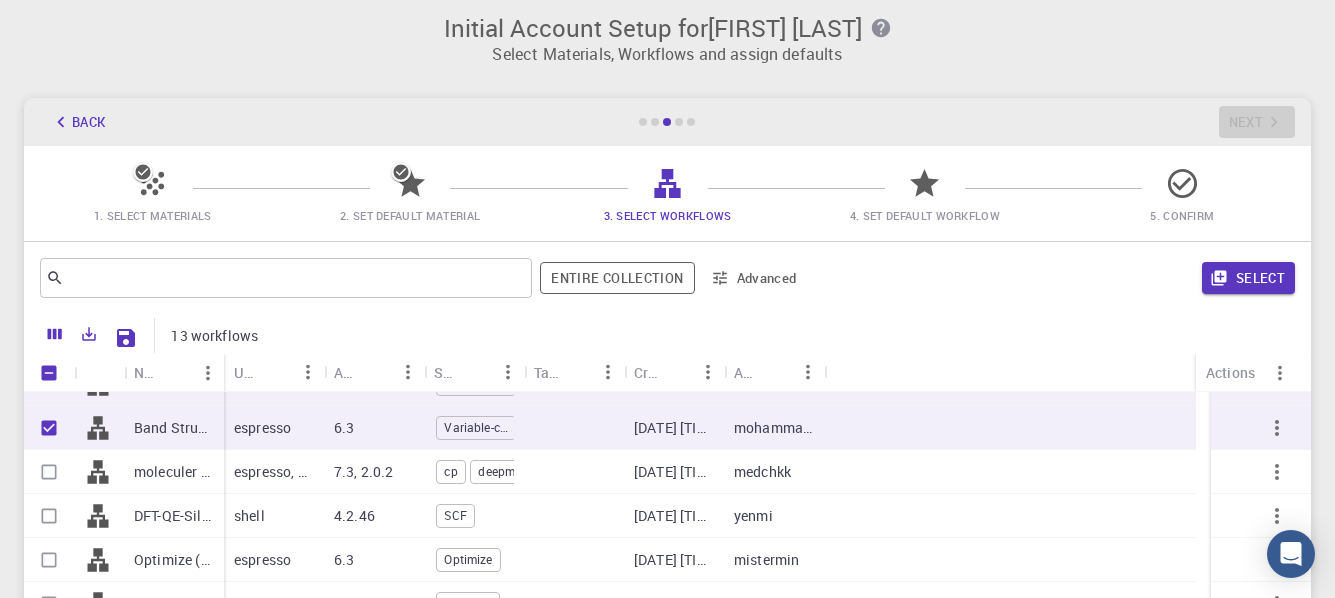 scroll, scrollTop: 483, scrollLeft: 0, axis: vertical 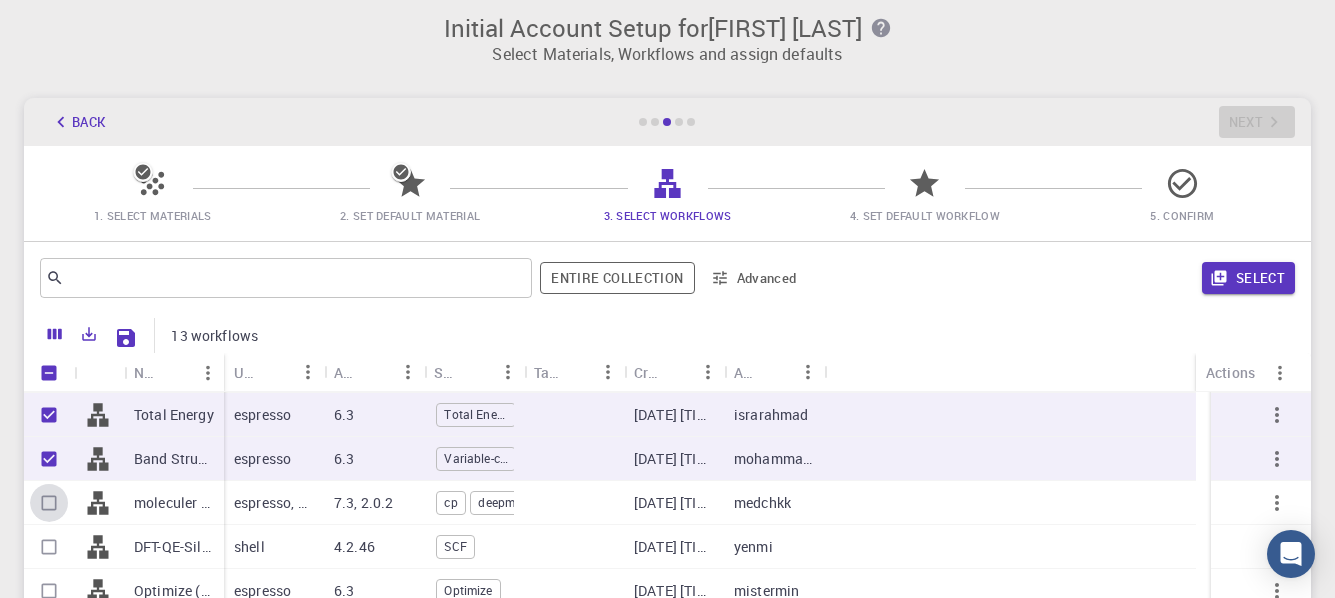 click at bounding box center [49, 503] 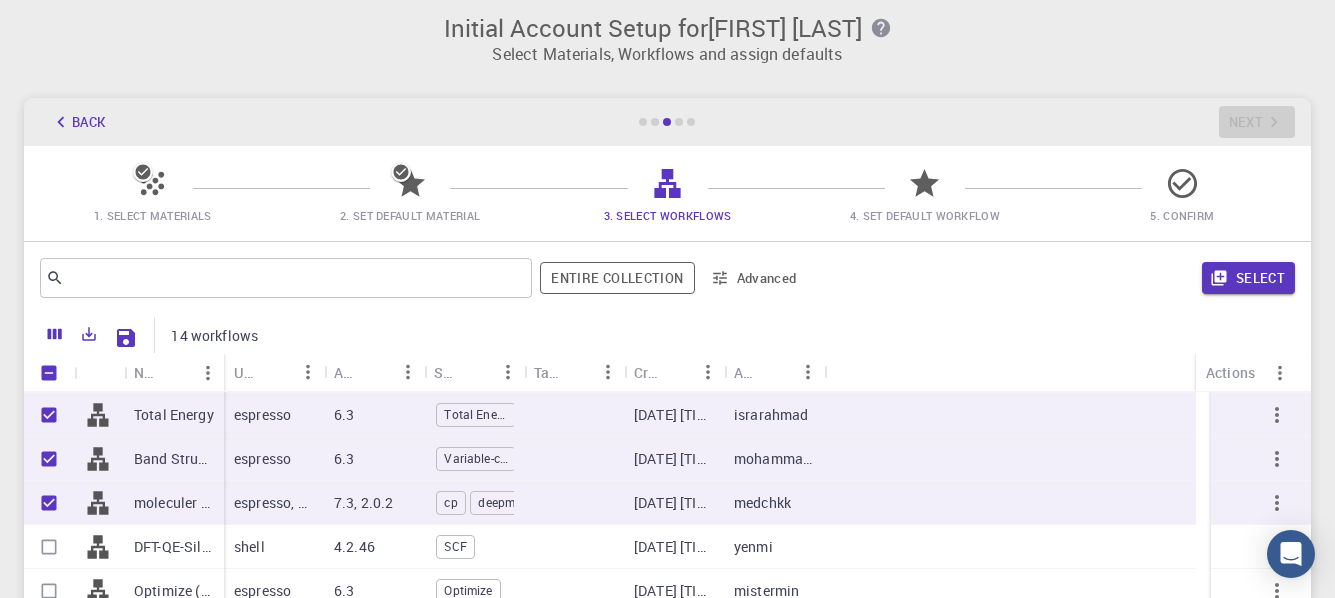 click at bounding box center (49, 547) 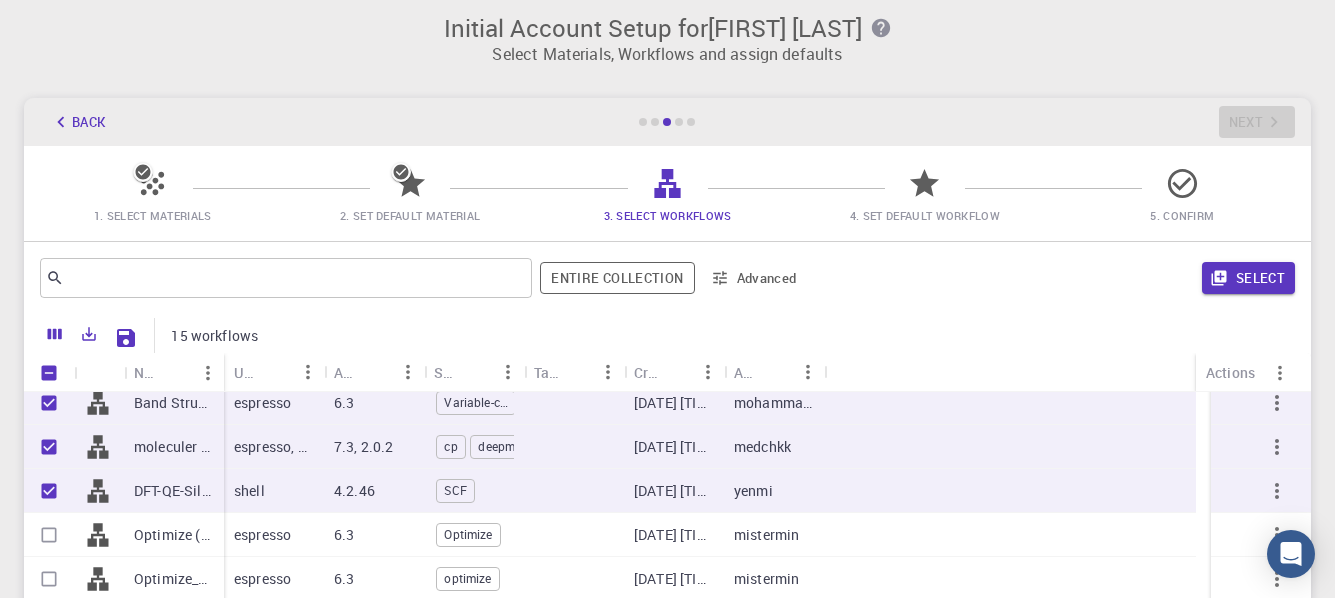 scroll, scrollTop: 583, scrollLeft: 0, axis: vertical 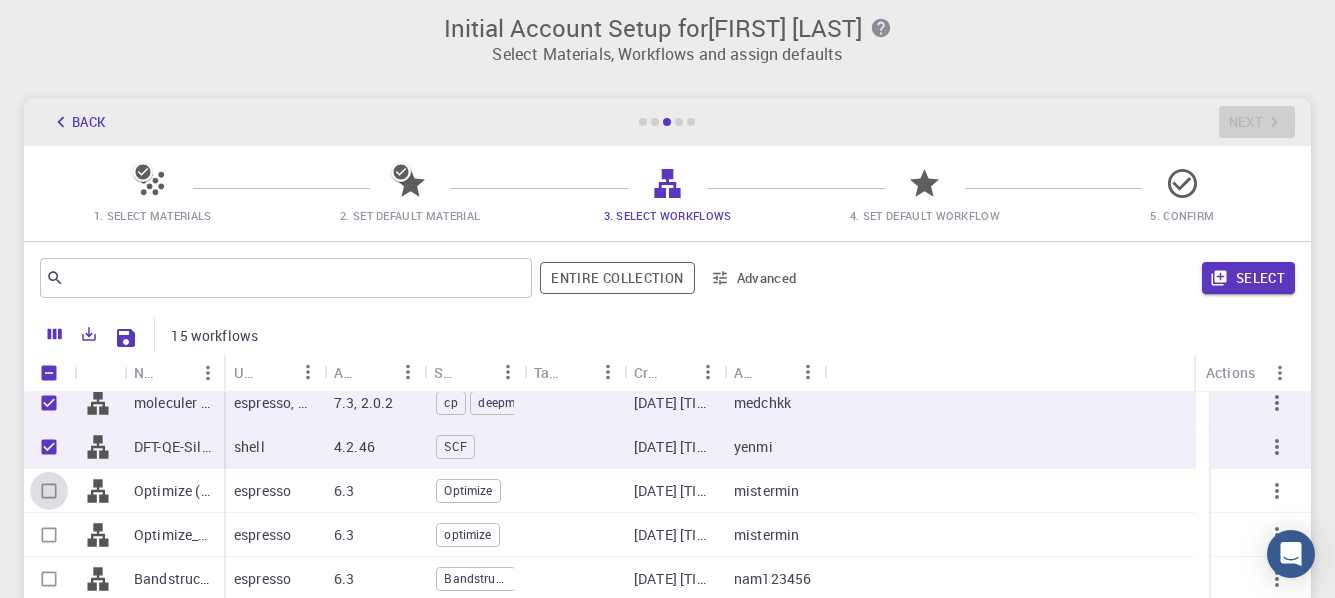 click at bounding box center (49, 491) 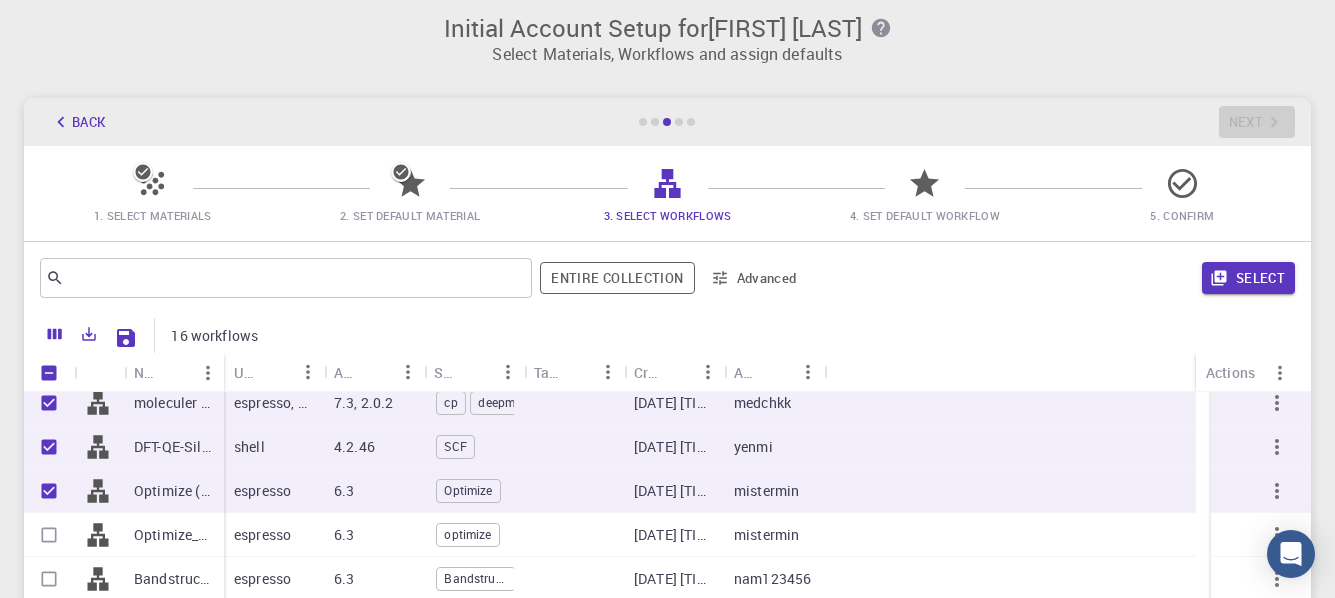 click at bounding box center [49, 535] 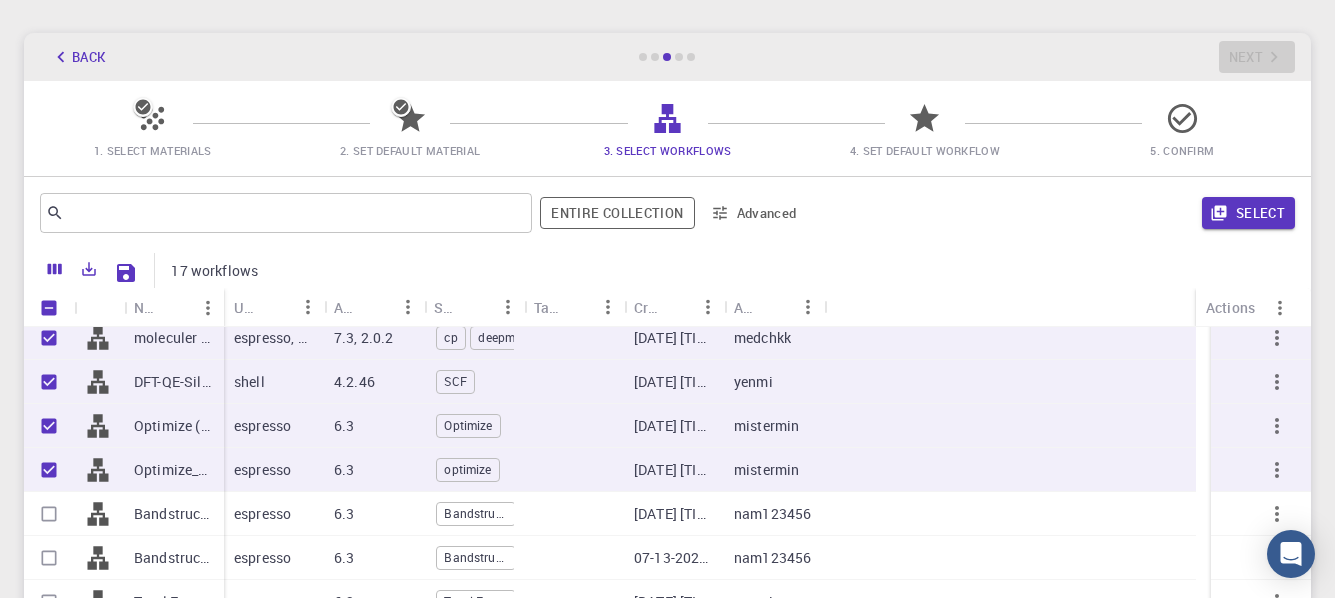 scroll, scrollTop: 110, scrollLeft: 0, axis: vertical 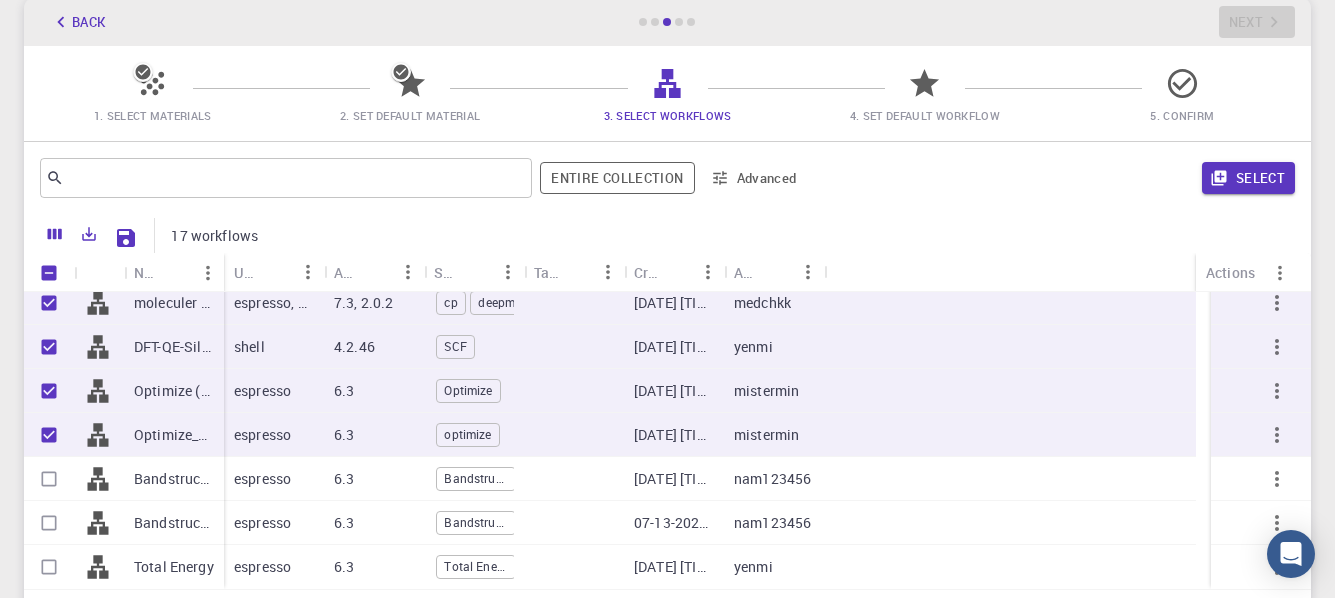 click at bounding box center (49, 479) 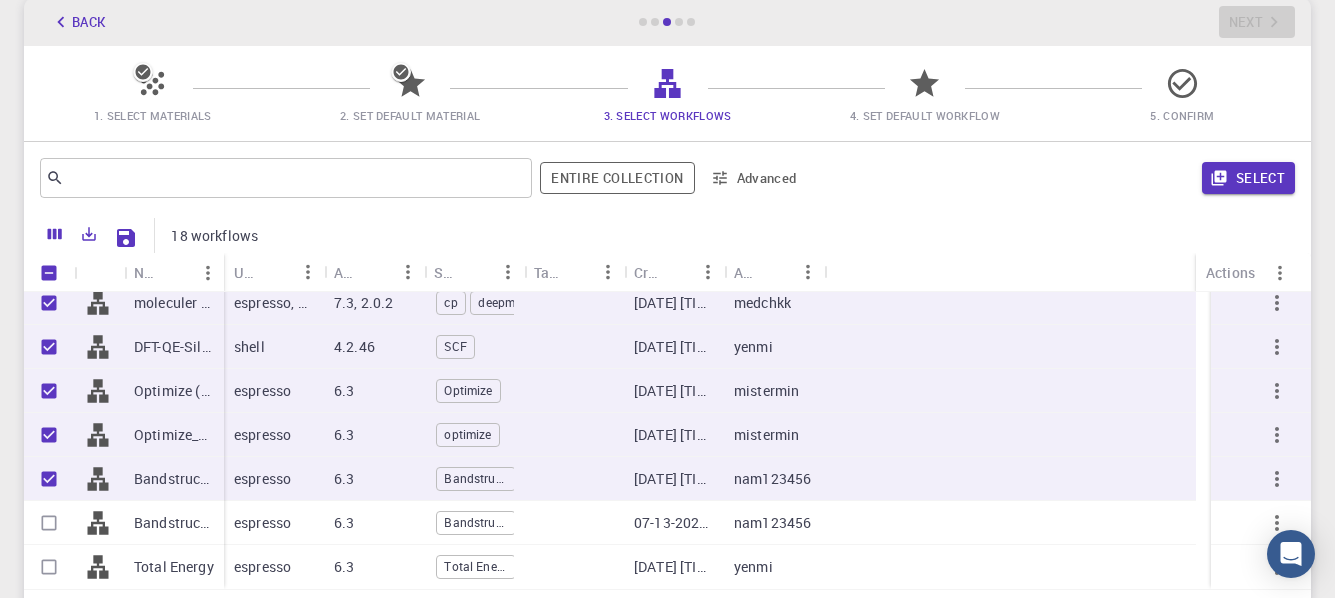 click at bounding box center (49, 523) 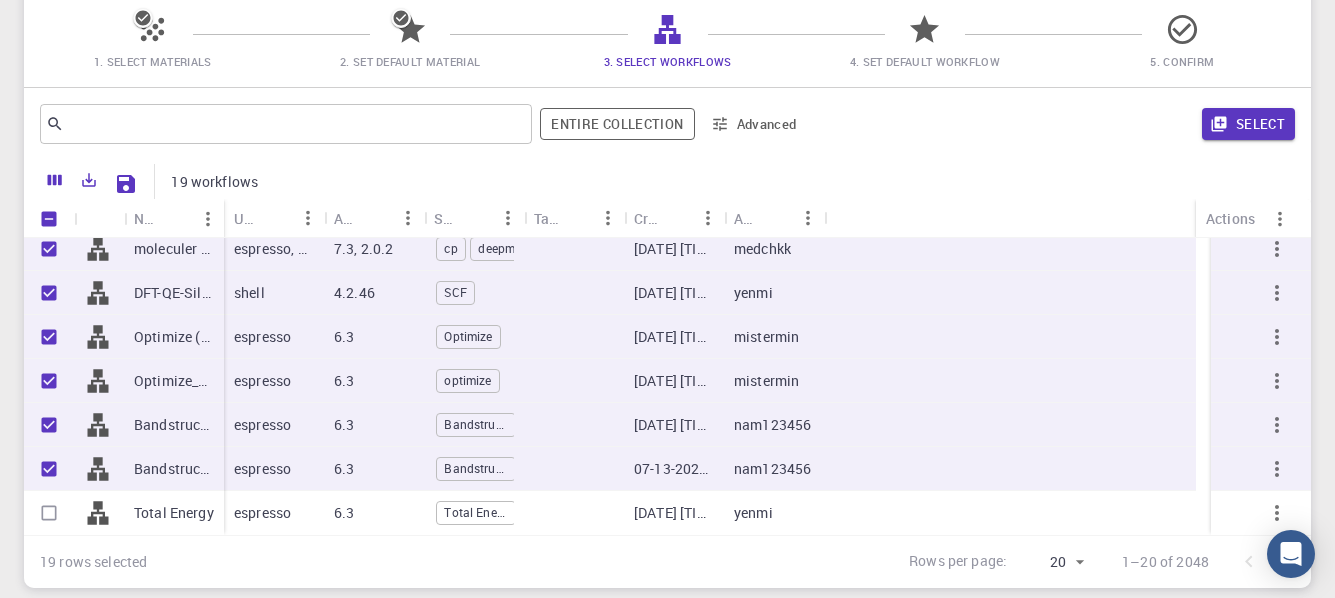 scroll, scrollTop: 210, scrollLeft: 0, axis: vertical 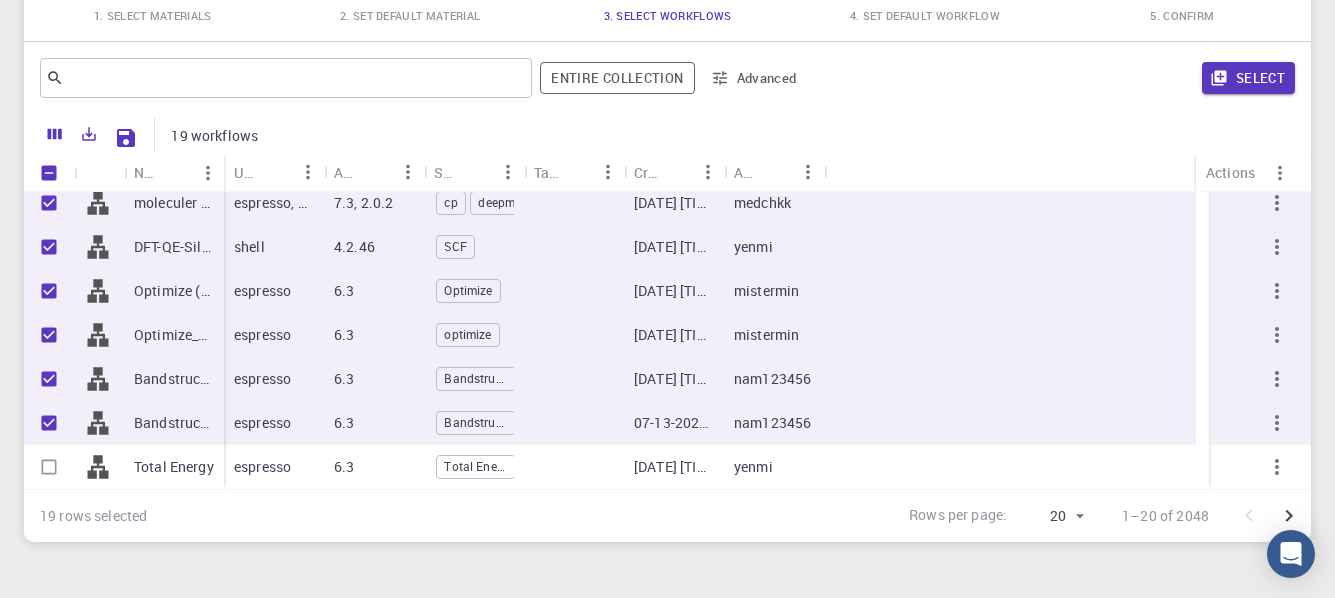 click at bounding box center (49, 467) 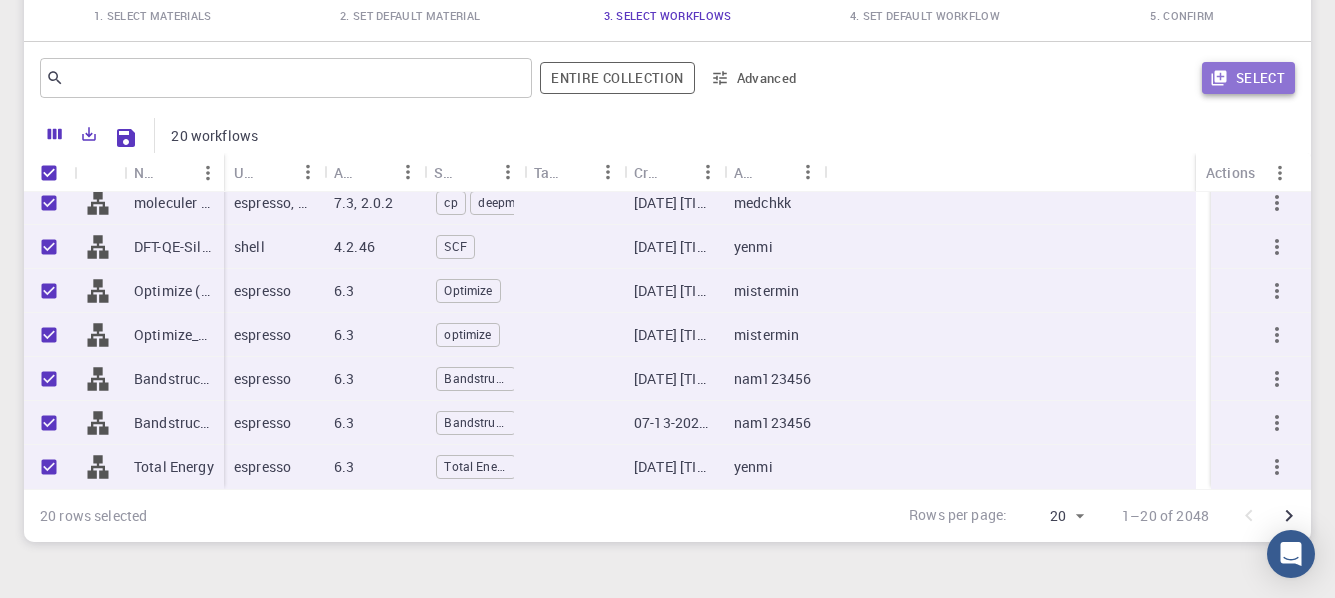 click on "Select" at bounding box center [1248, 78] 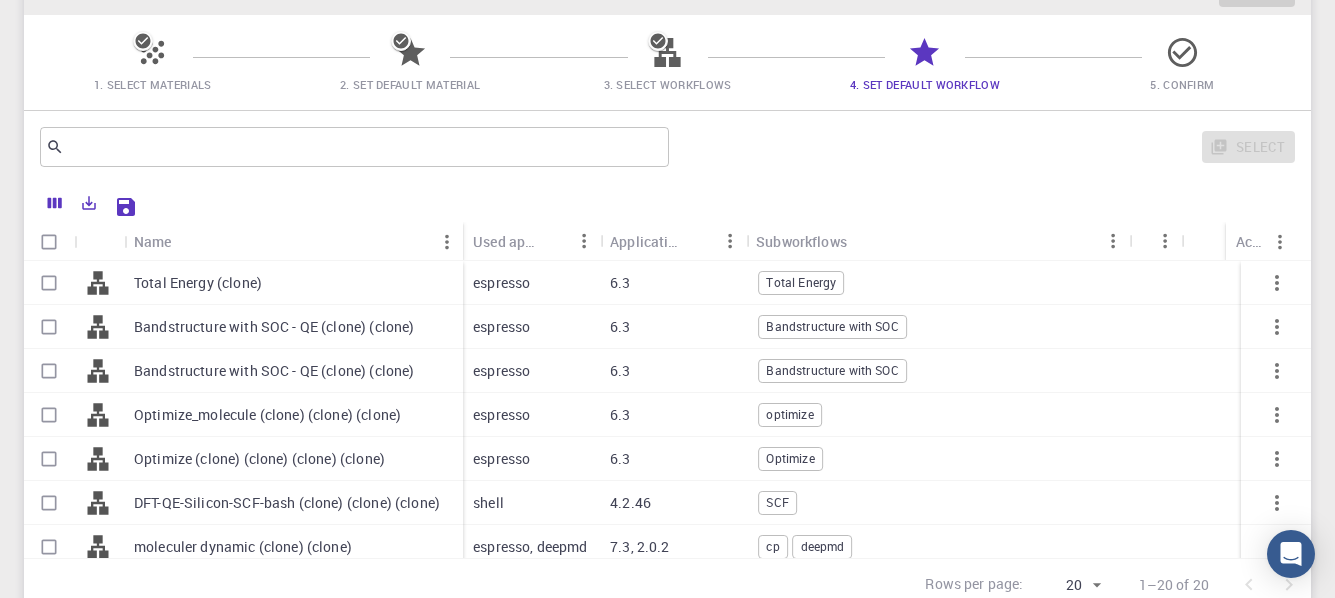 scroll, scrollTop: 110, scrollLeft: 0, axis: vertical 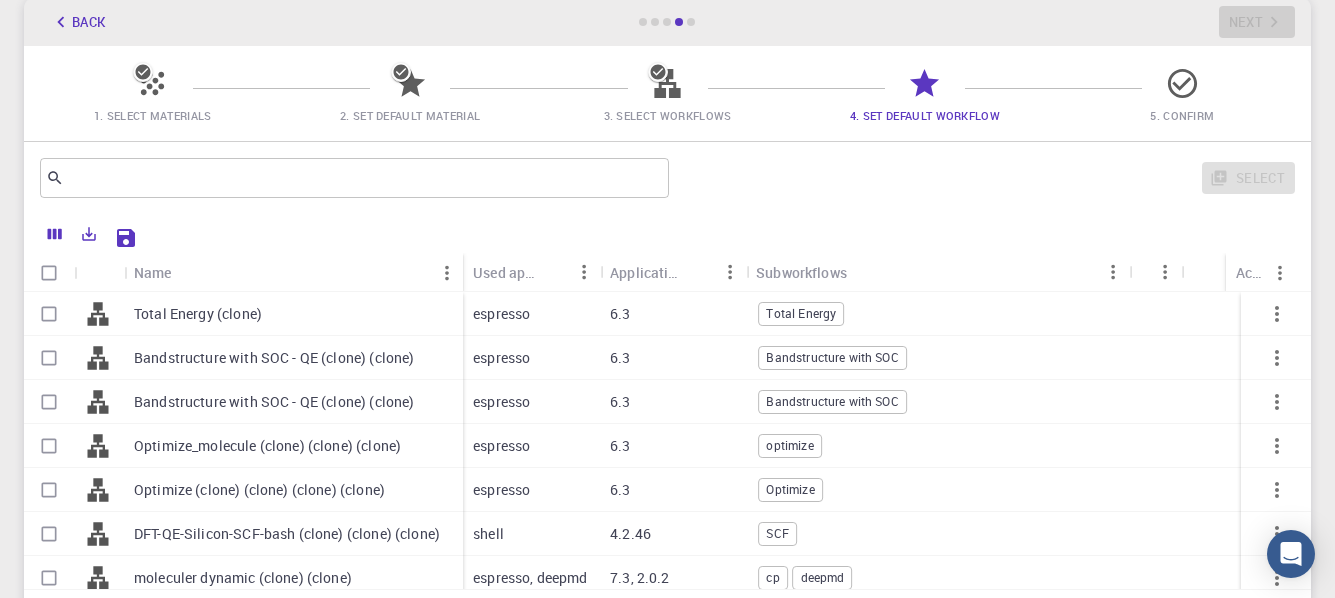 click at bounding box center [49, 273] 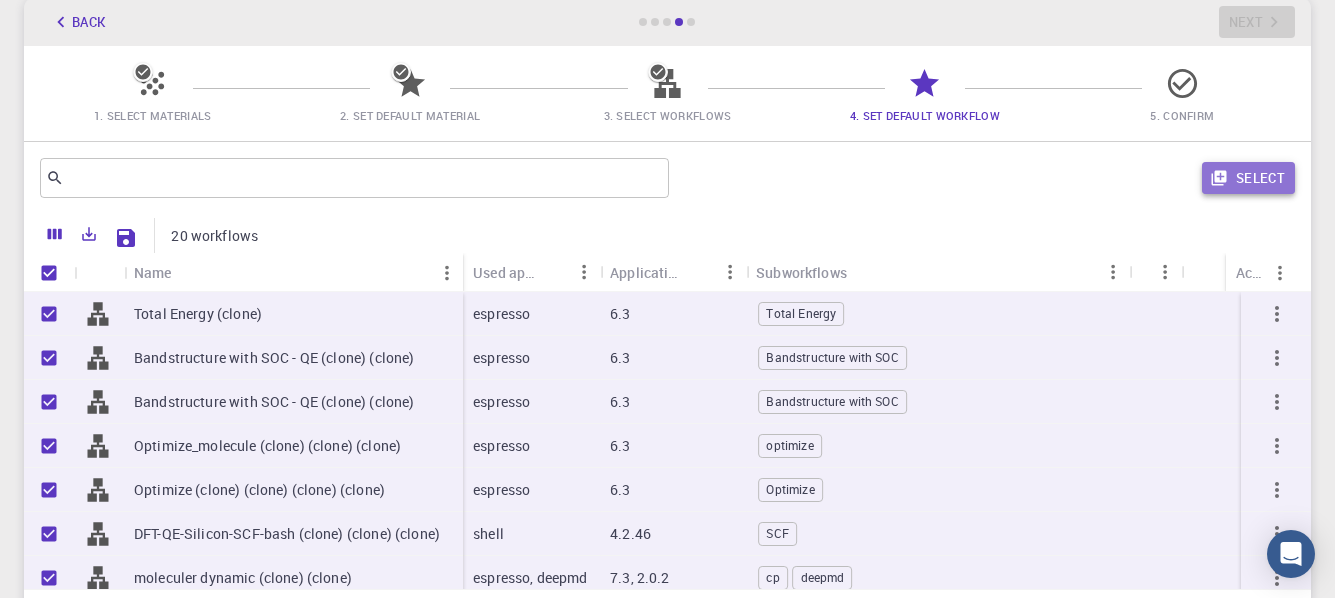 click on "Select" at bounding box center [1248, 178] 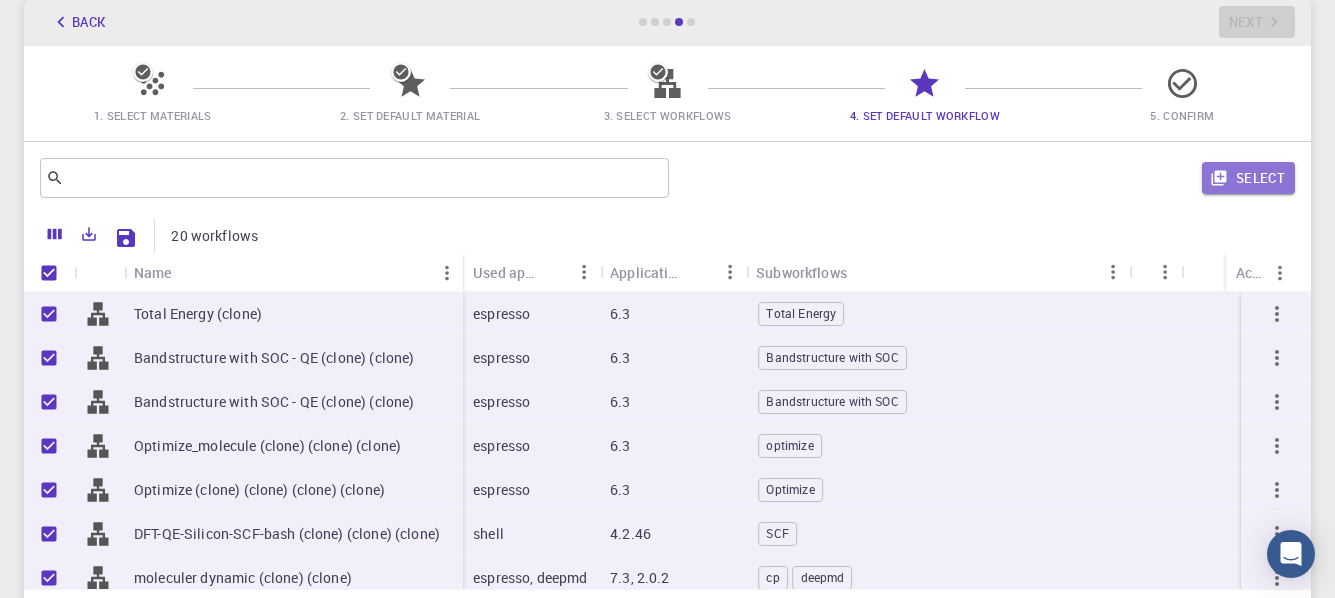 checkbox on "false" 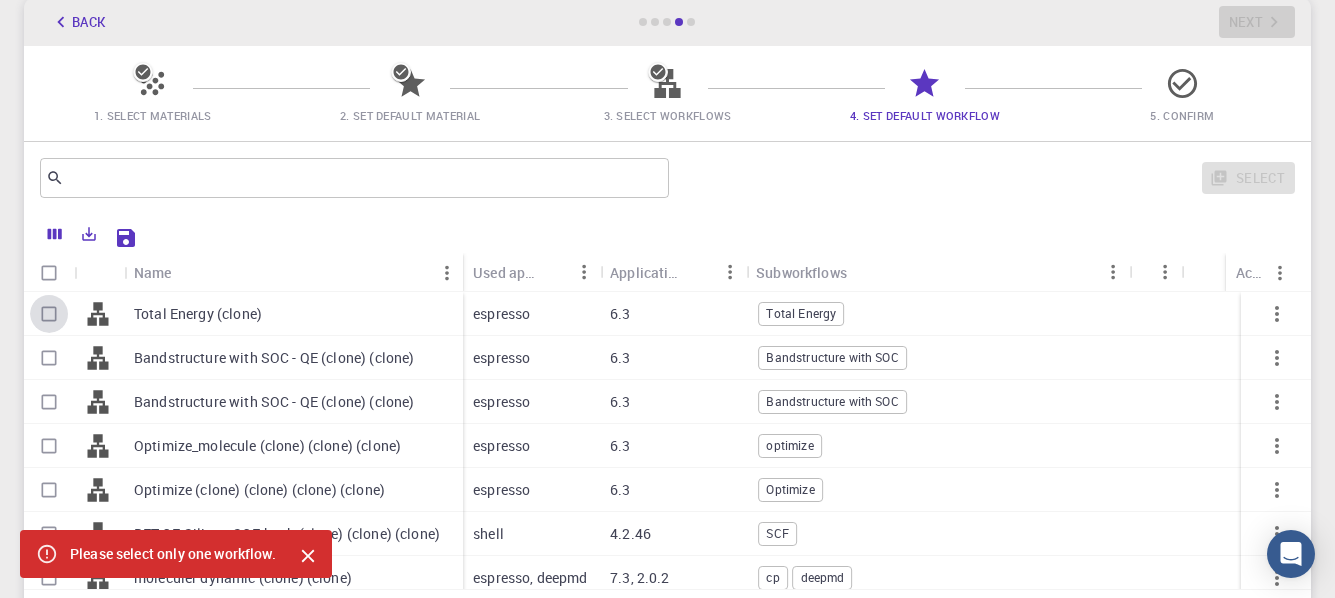 click at bounding box center [49, 314] 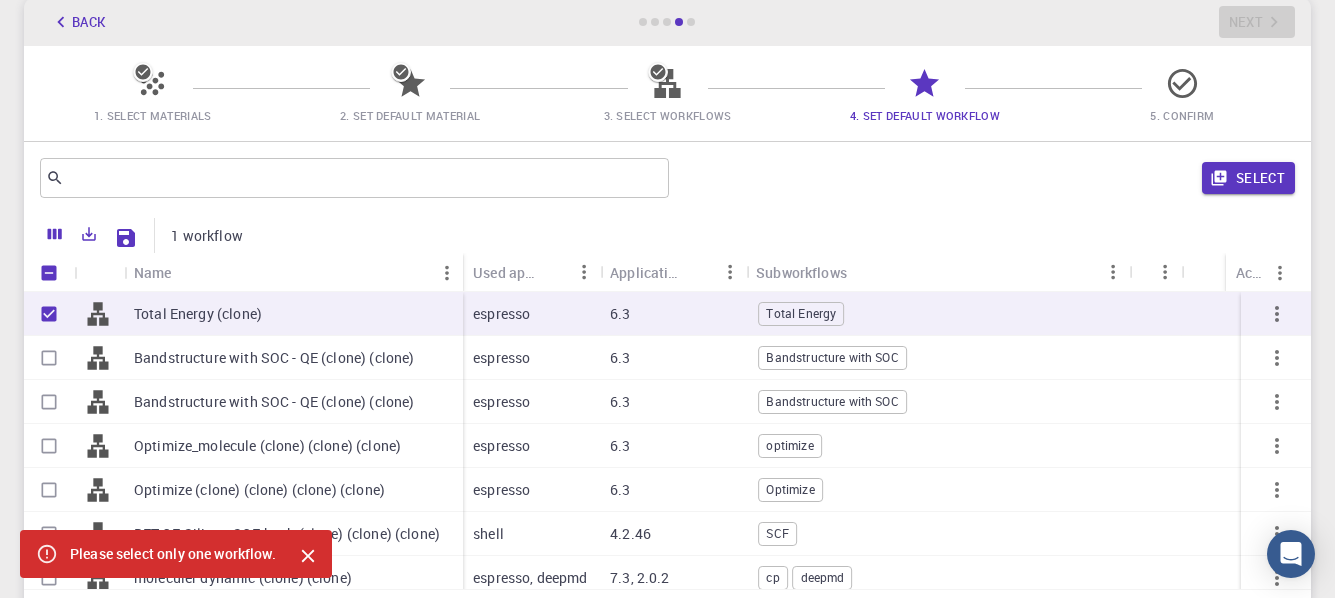 click at bounding box center (49, 358) 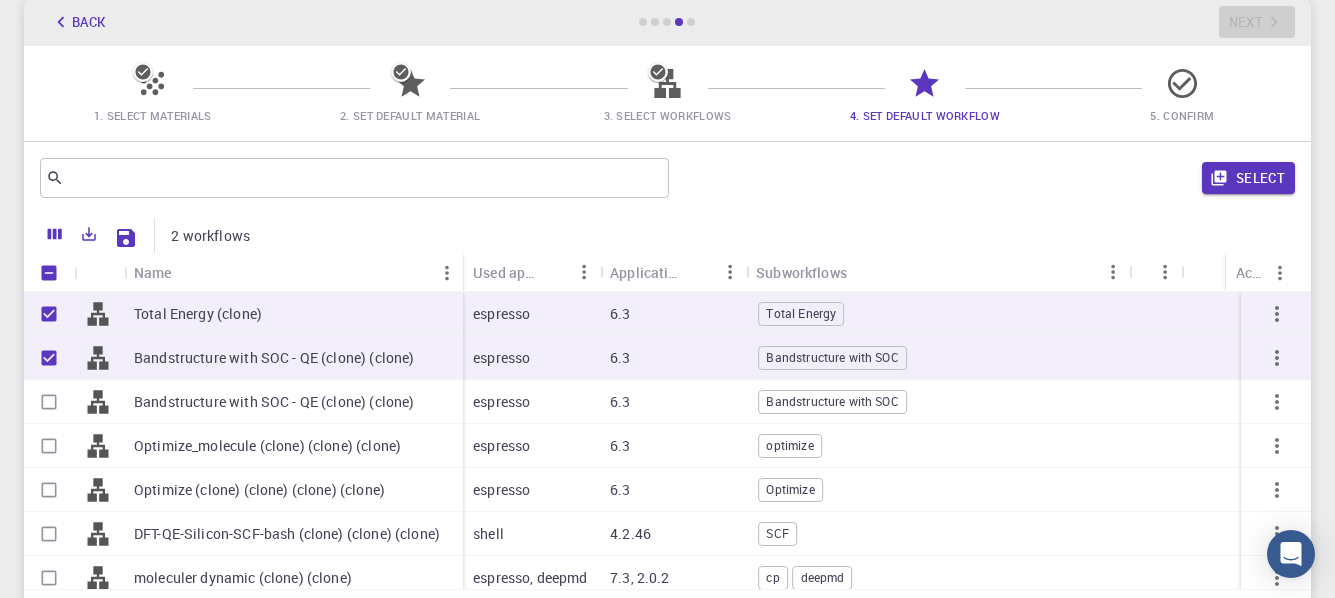 click at bounding box center [49, 402] 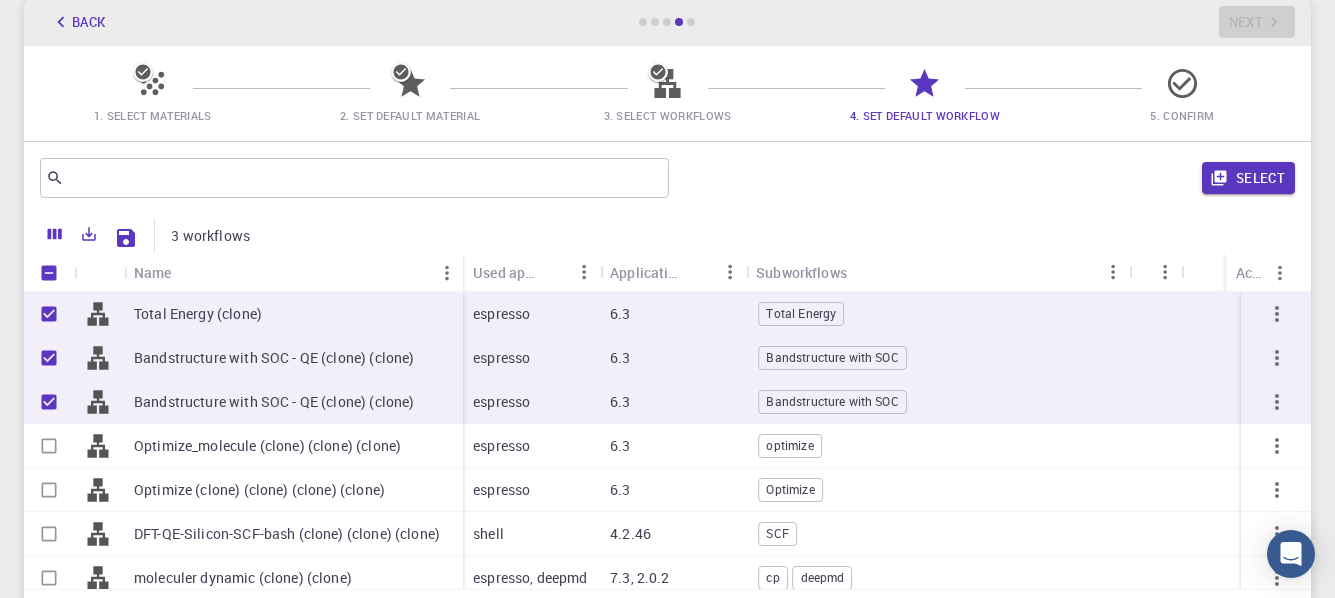 click at bounding box center [49, 273] 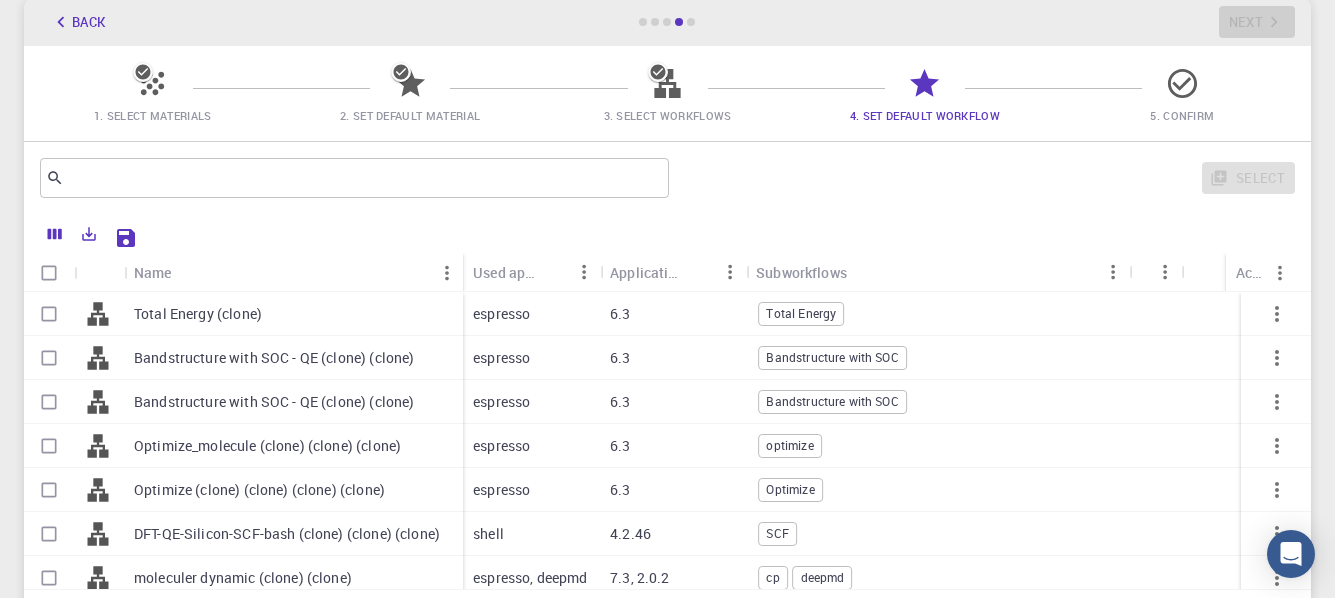 checkbox on "false" 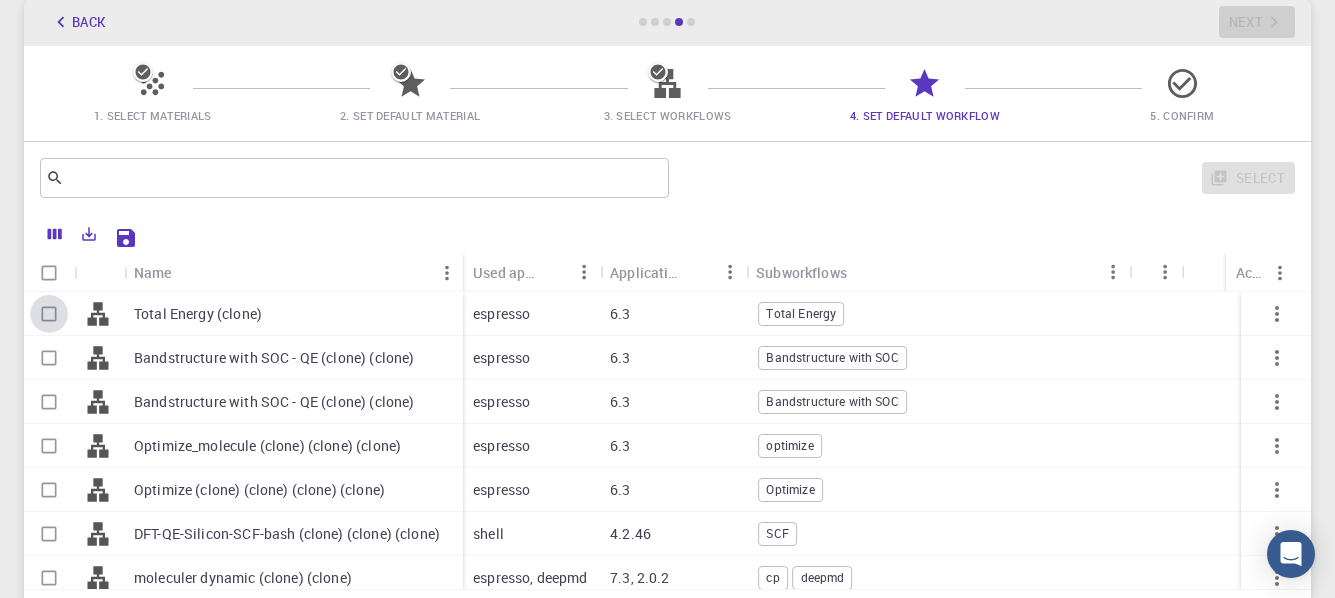 click at bounding box center [49, 314] 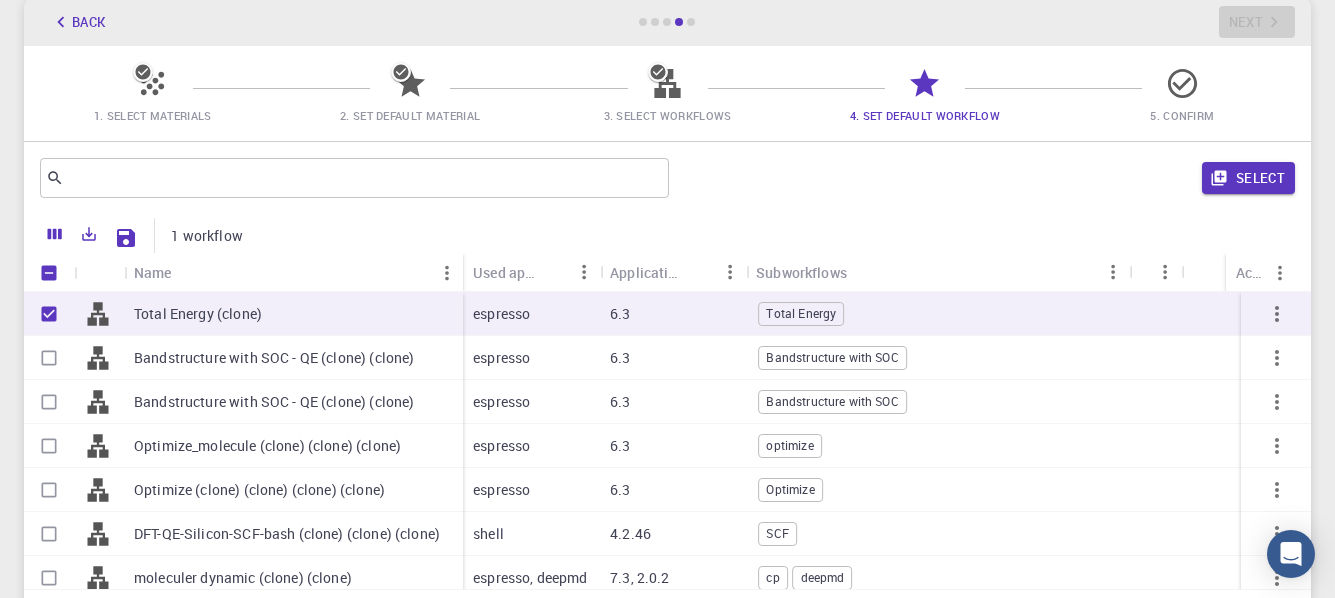 click at bounding box center (49, 358) 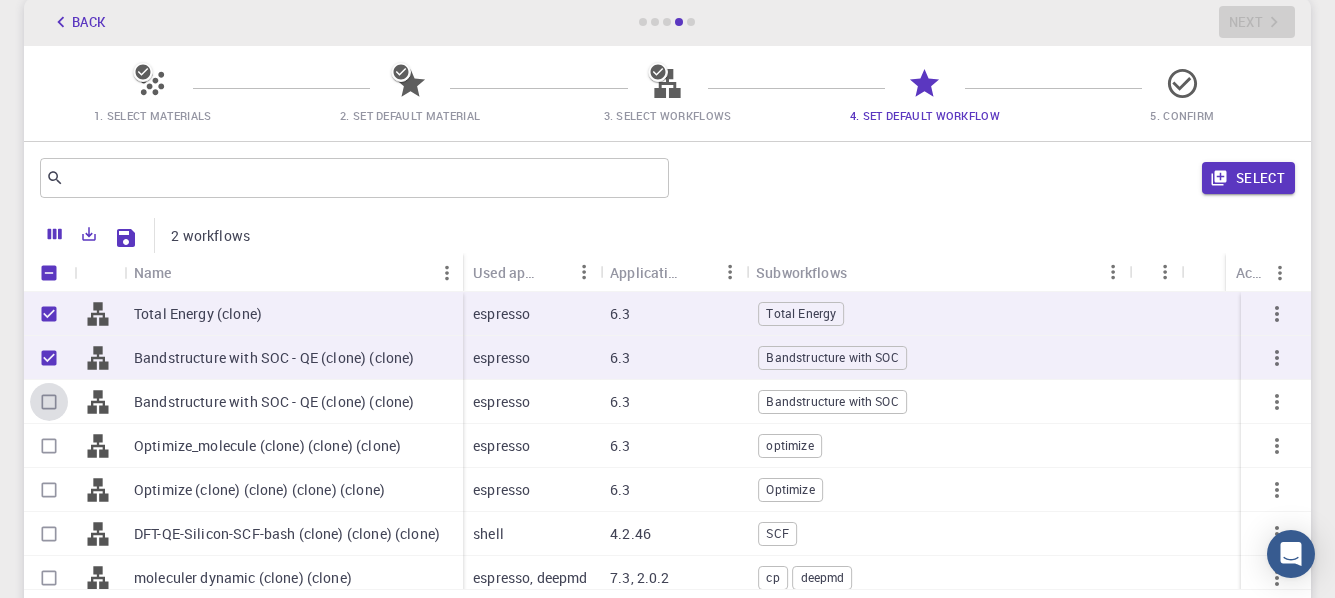 click at bounding box center (49, 402) 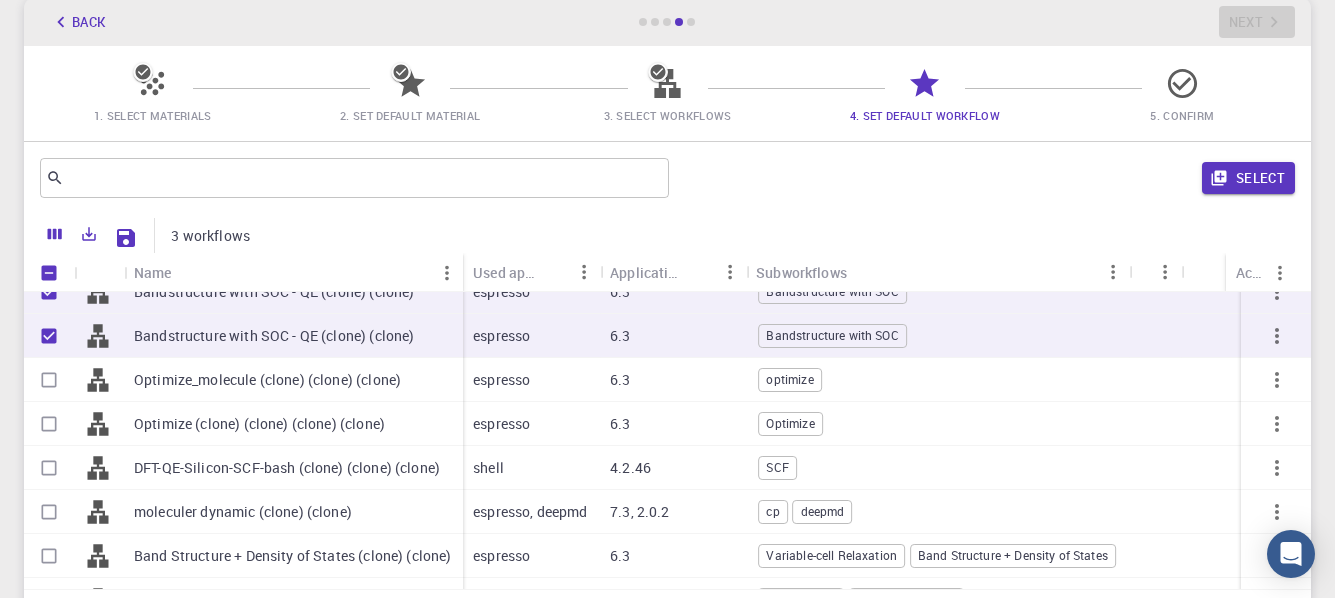 scroll, scrollTop: 100, scrollLeft: 0, axis: vertical 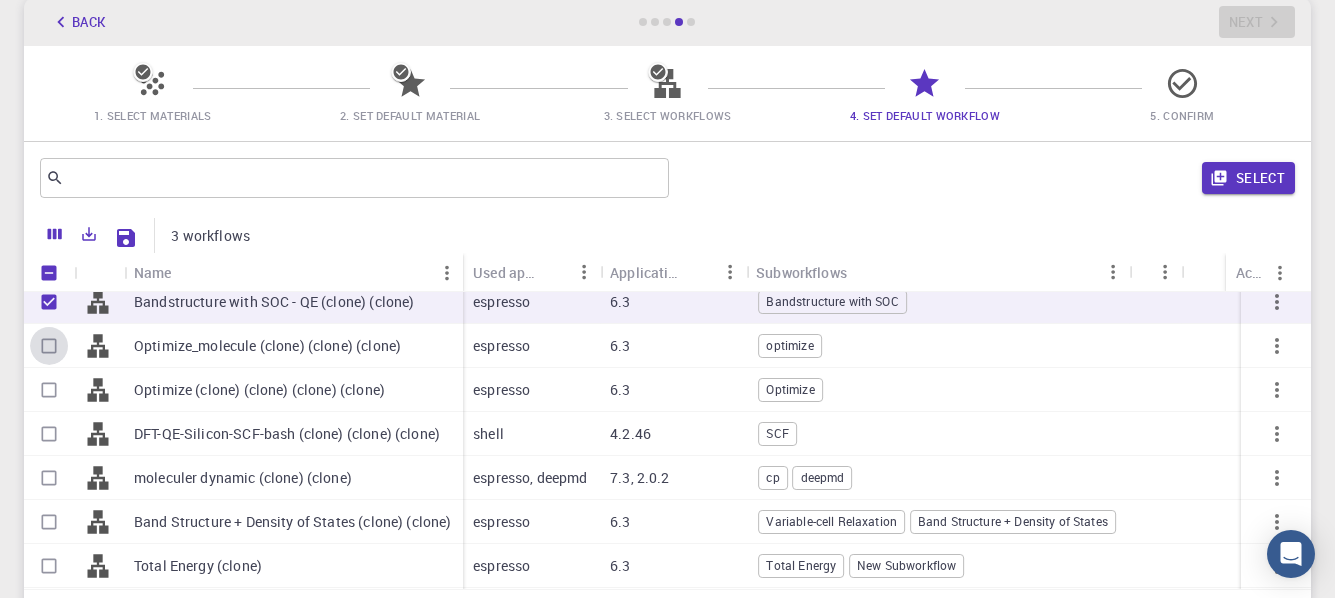 click at bounding box center (49, 346) 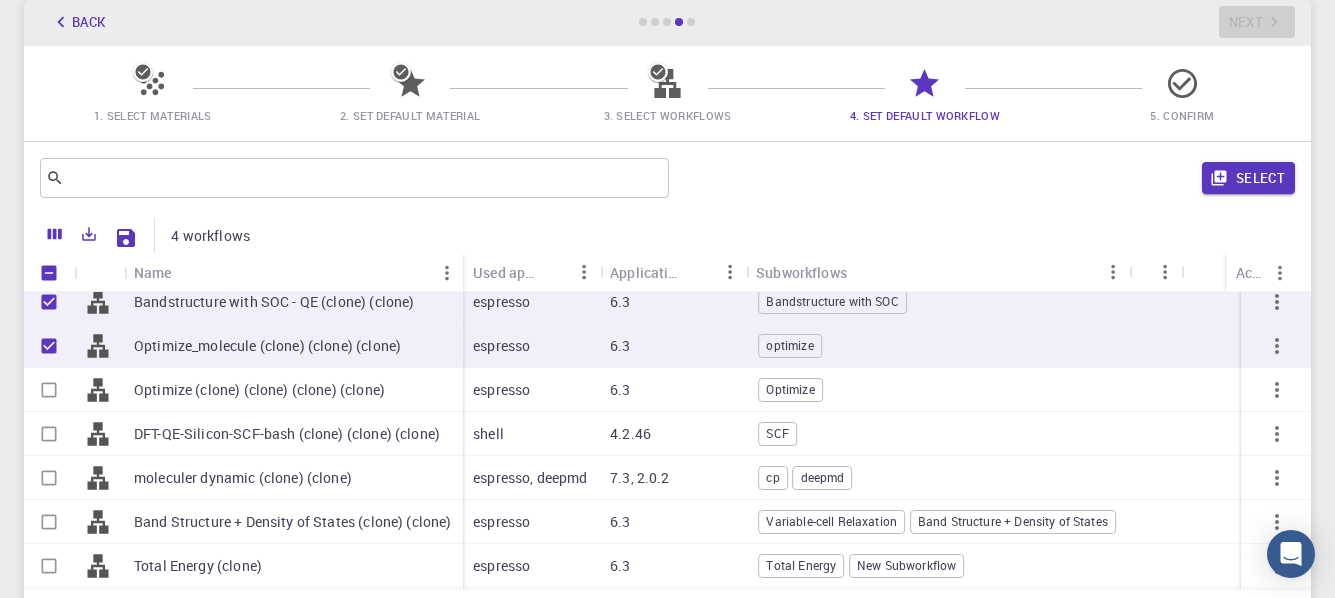 click at bounding box center (49, 390) 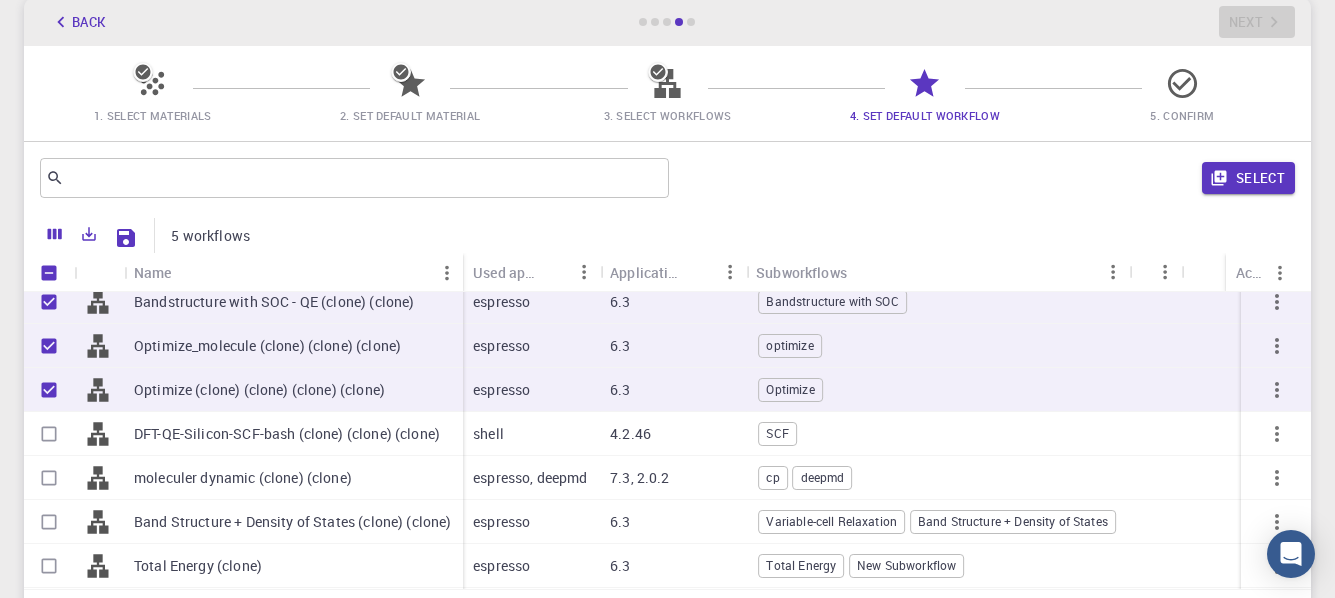 click at bounding box center [49, 434] 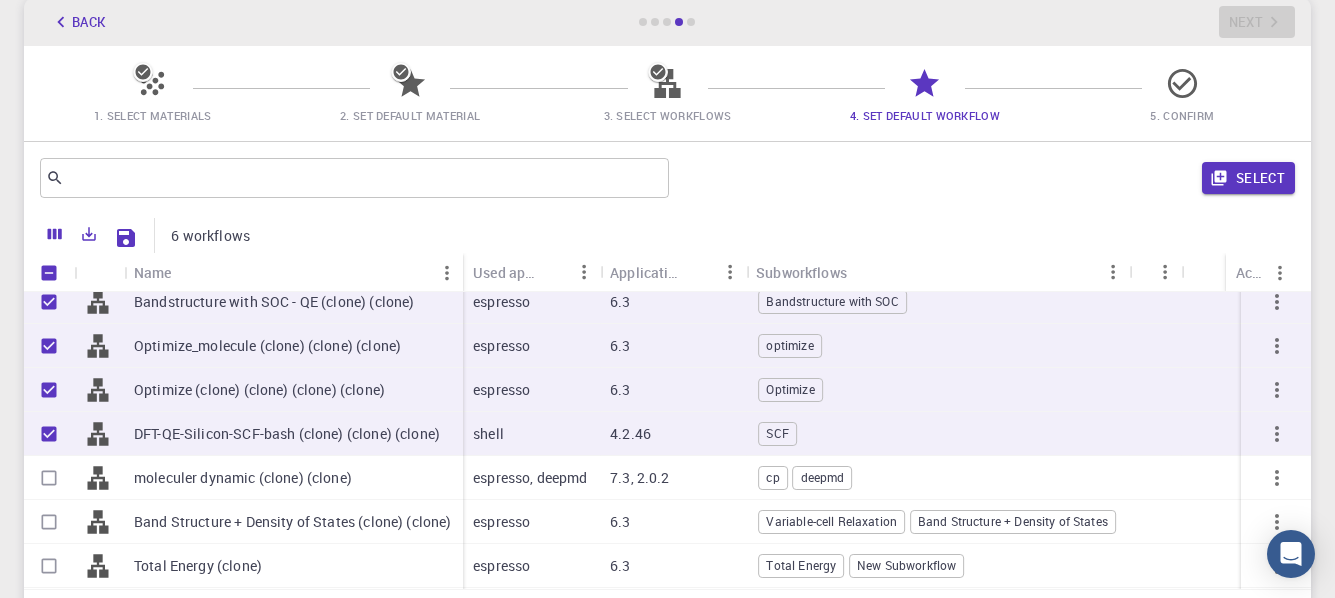 scroll, scrollTop: 200, scrollLeft: 0, axis: vertical 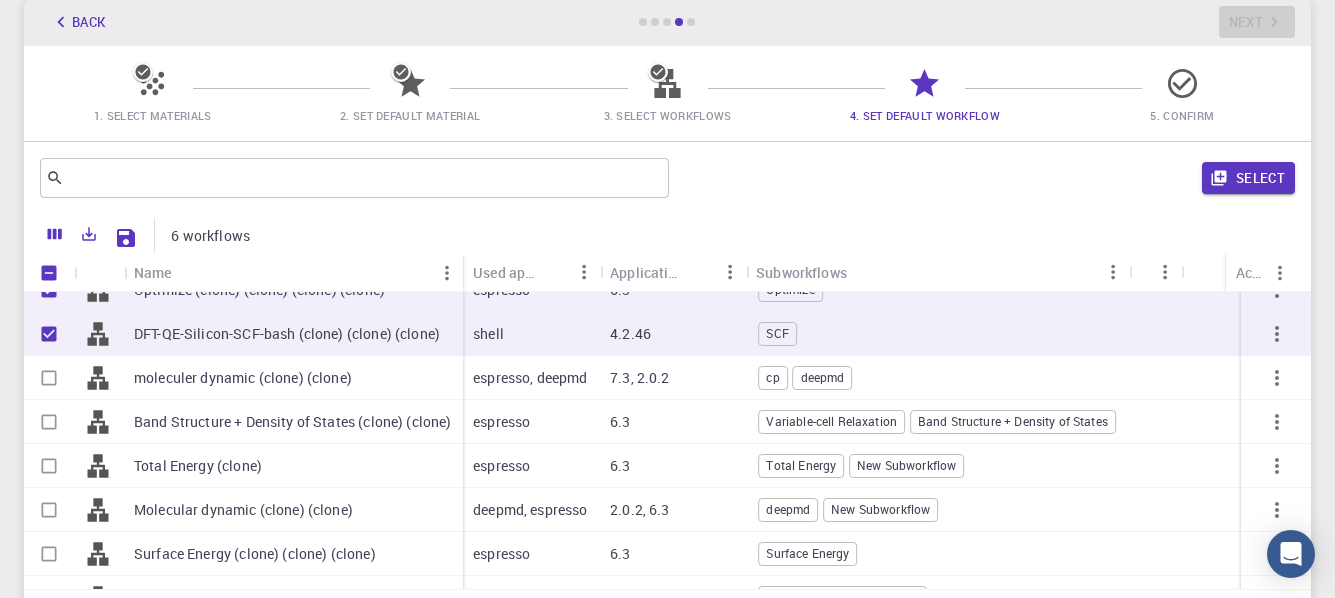 click at bounding box center [49, 378] 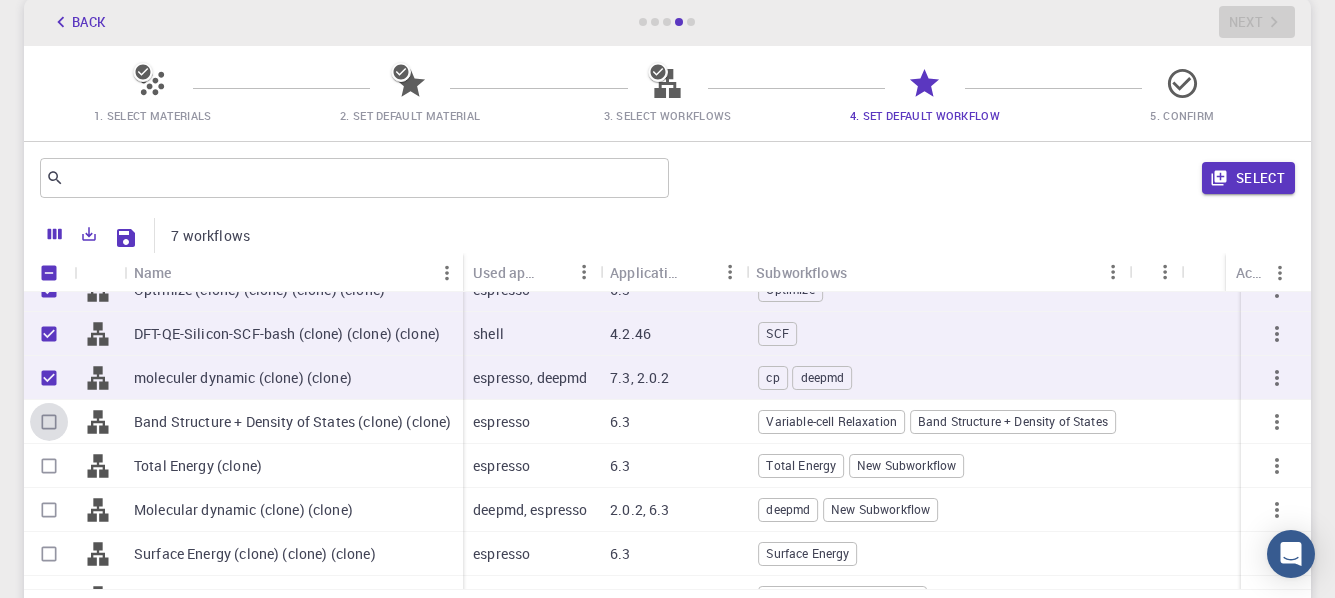 click at bounding box center [49, 422] 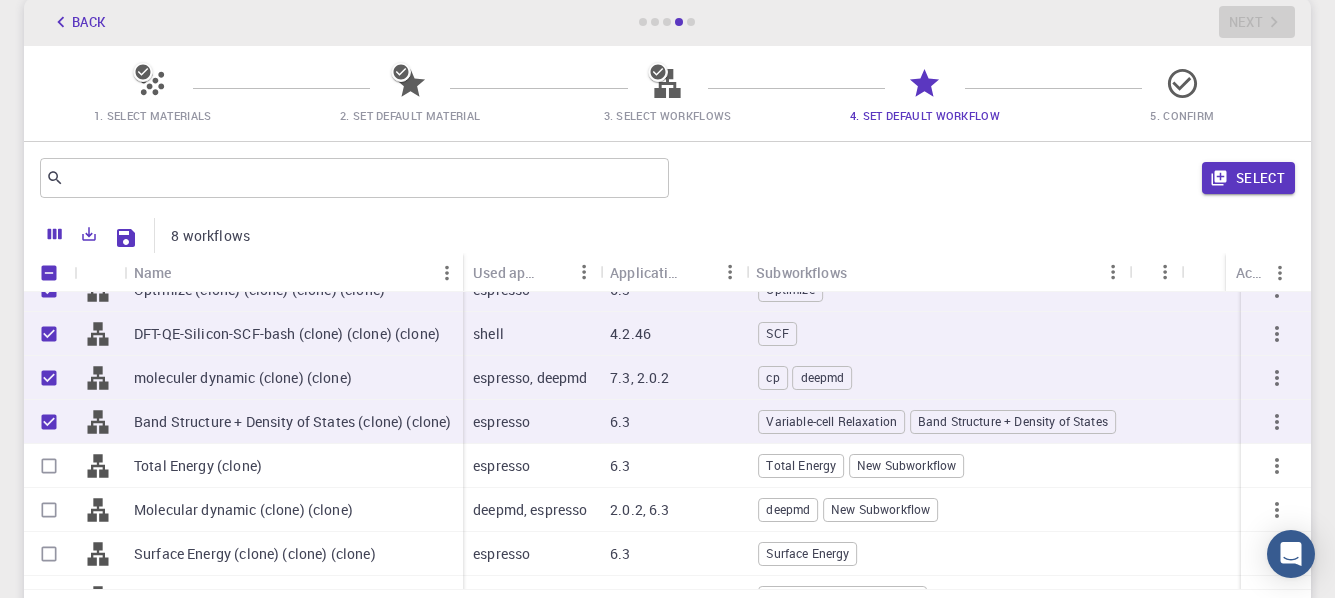 click at bounding box center [49, 466] 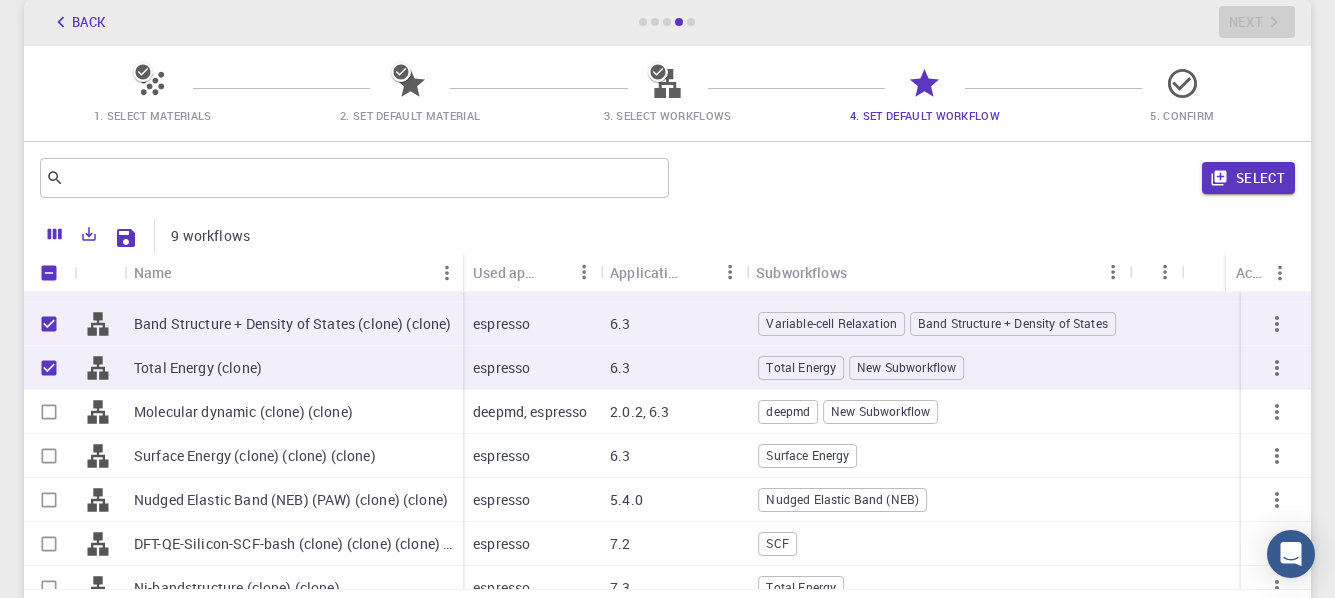 scroll, scrollTop: 400, scrollLeft: 0, axis: vertical 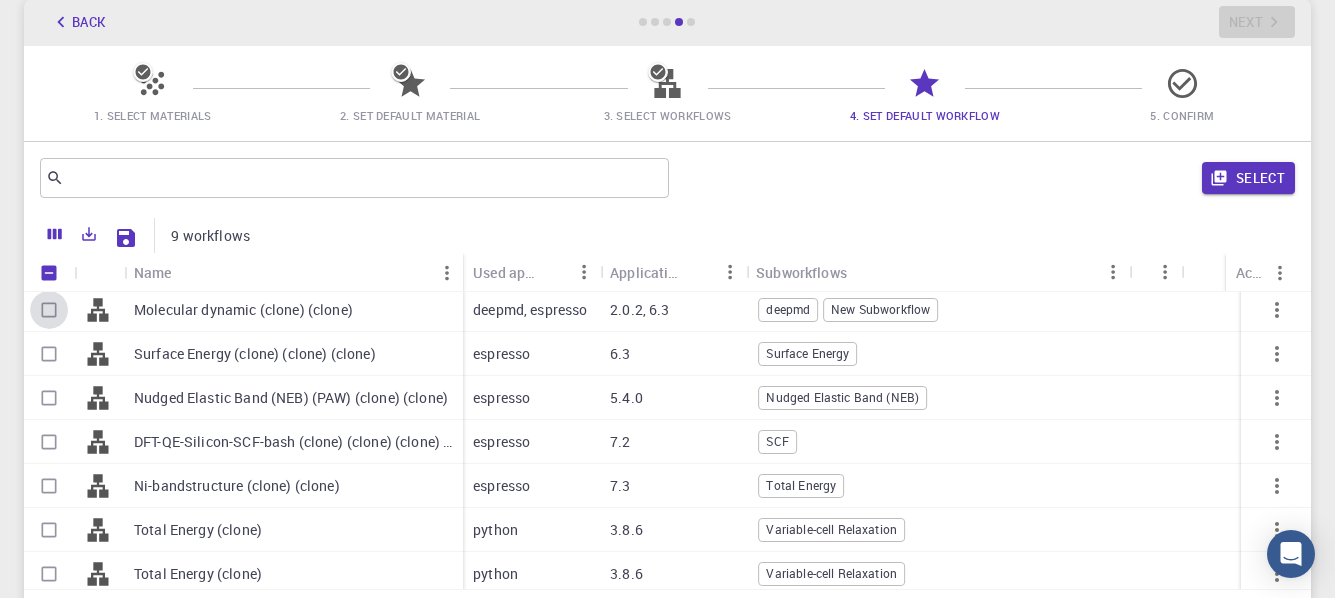 click at bounding box center [49, 310] 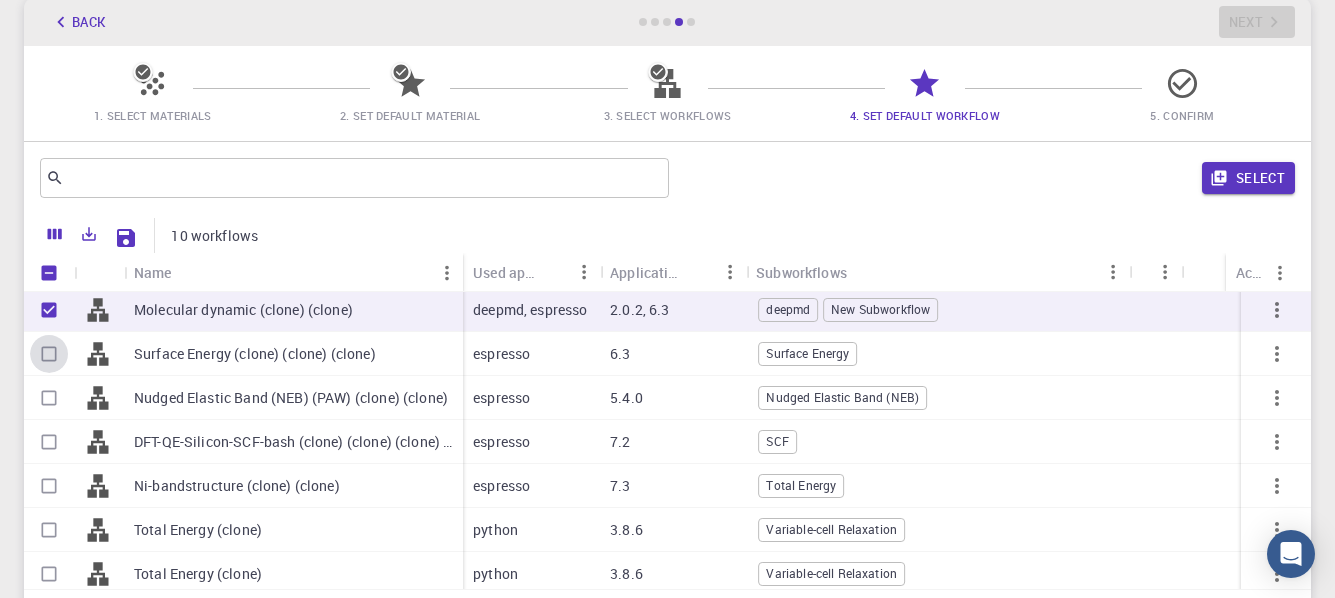 click at bounding box center (49, 354) 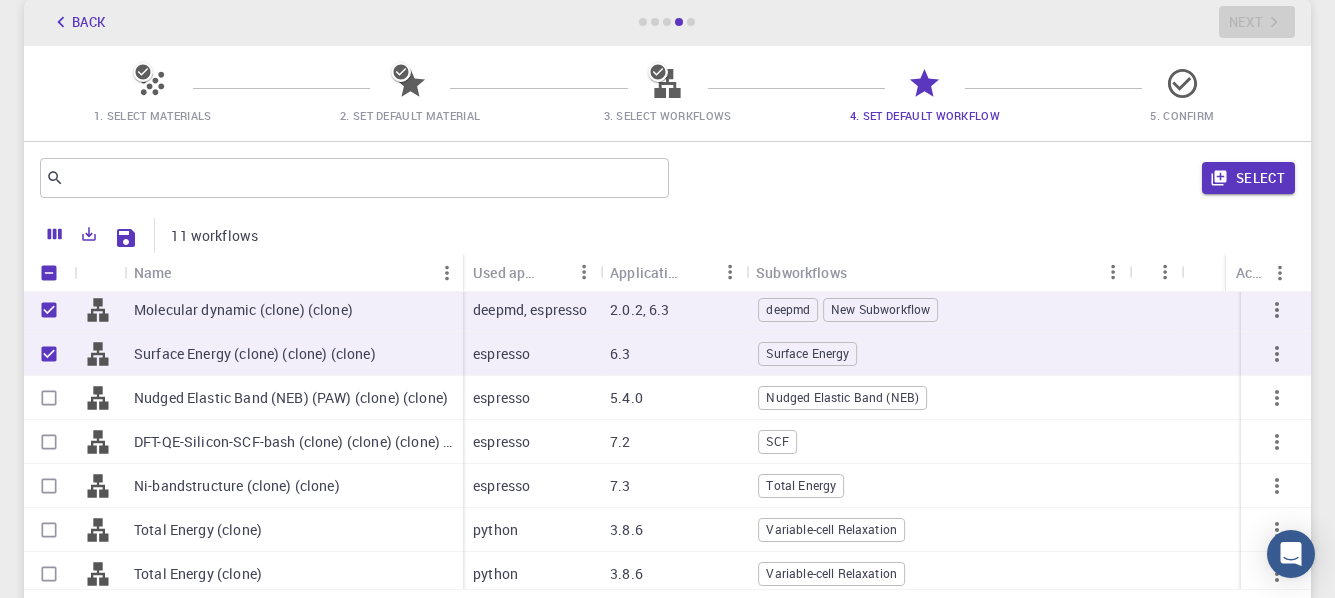 click at bounding box center [49, 398] 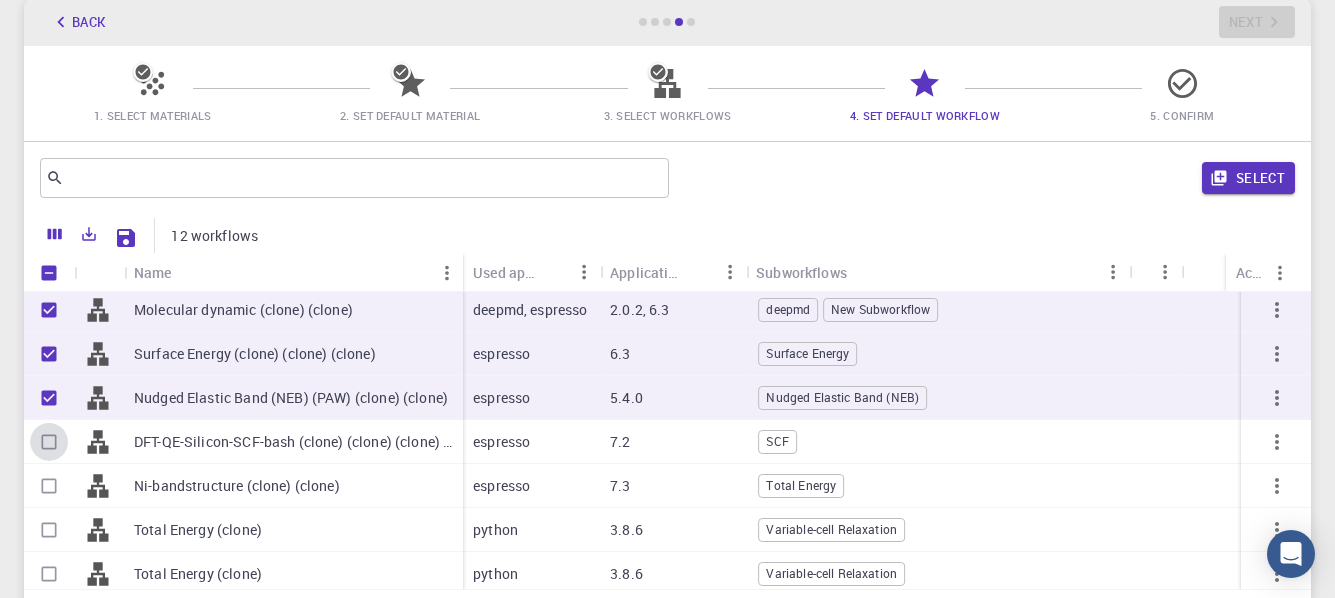 click at bounding box center (49, 442) 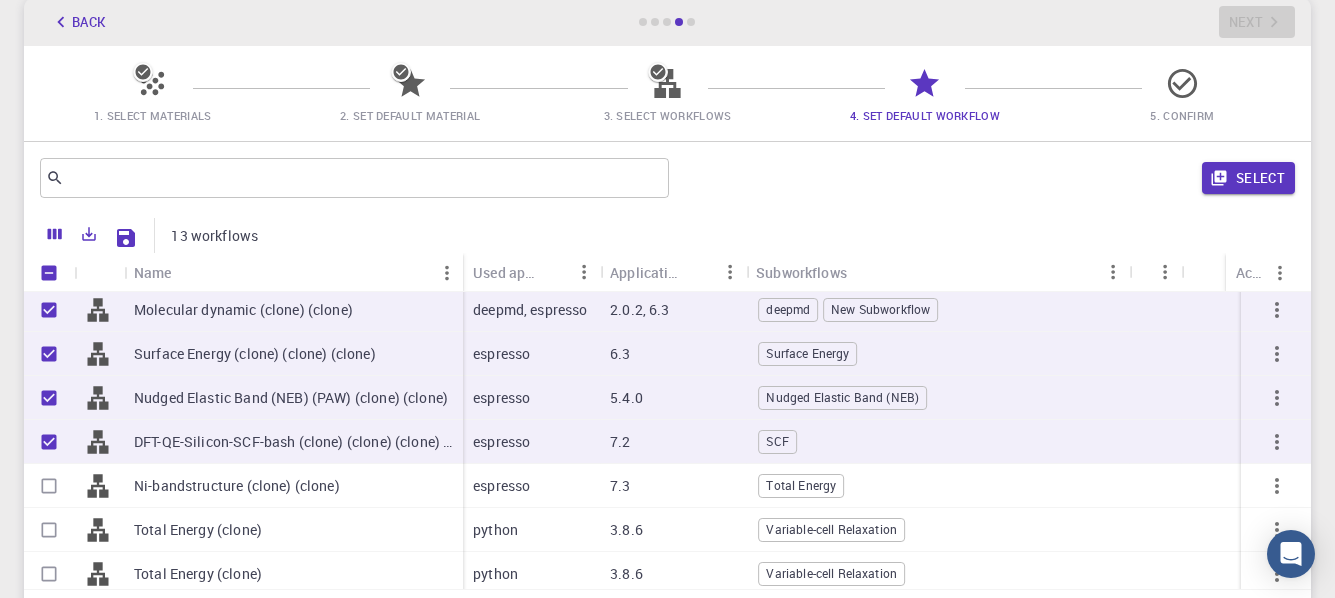 click at bounding box center (49, 486) 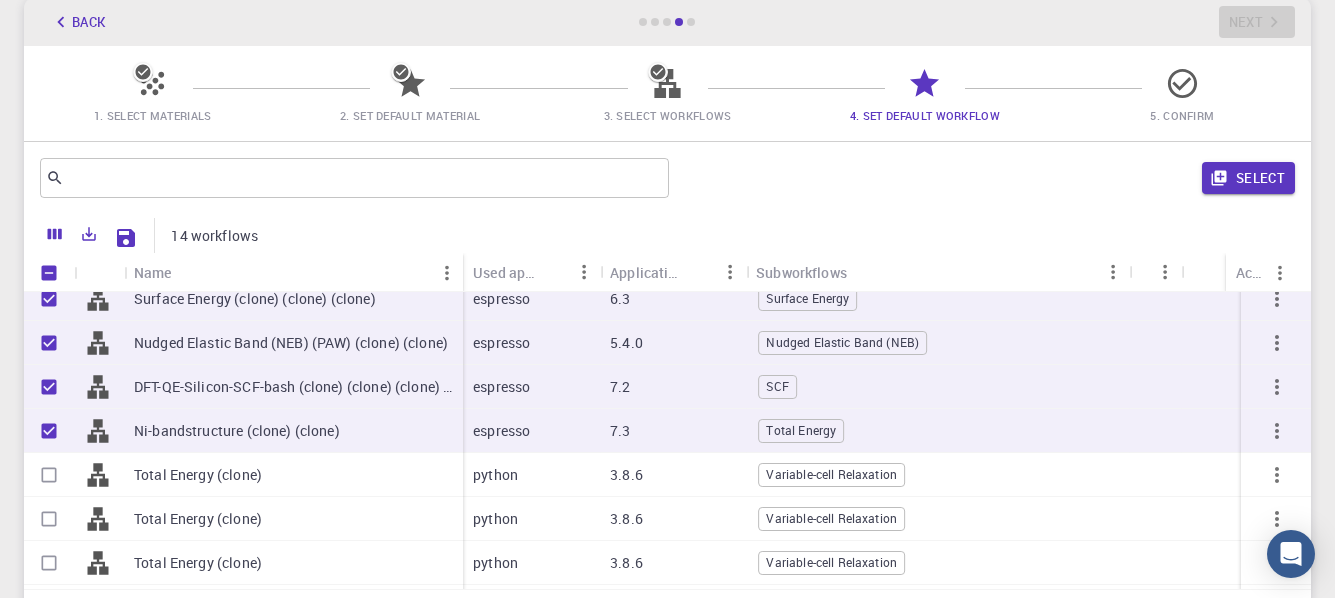 scroll, scrollTop: 500, scrollLeft: 0, axis: vertical 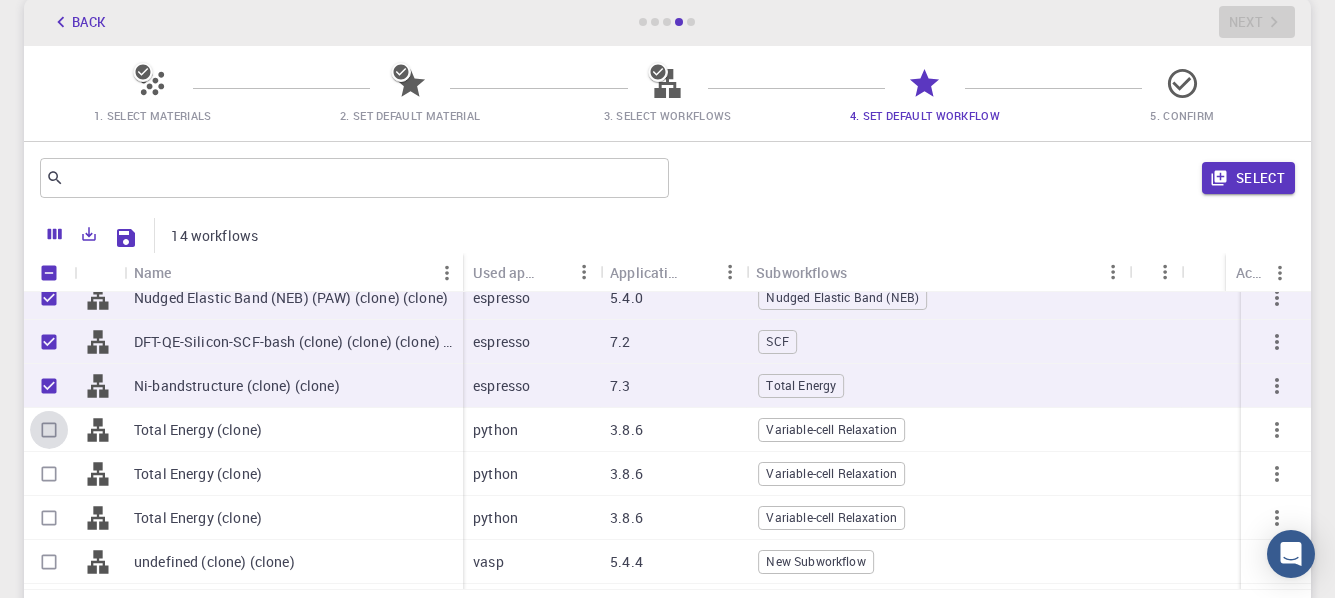 click at bounding box center [49, 430] 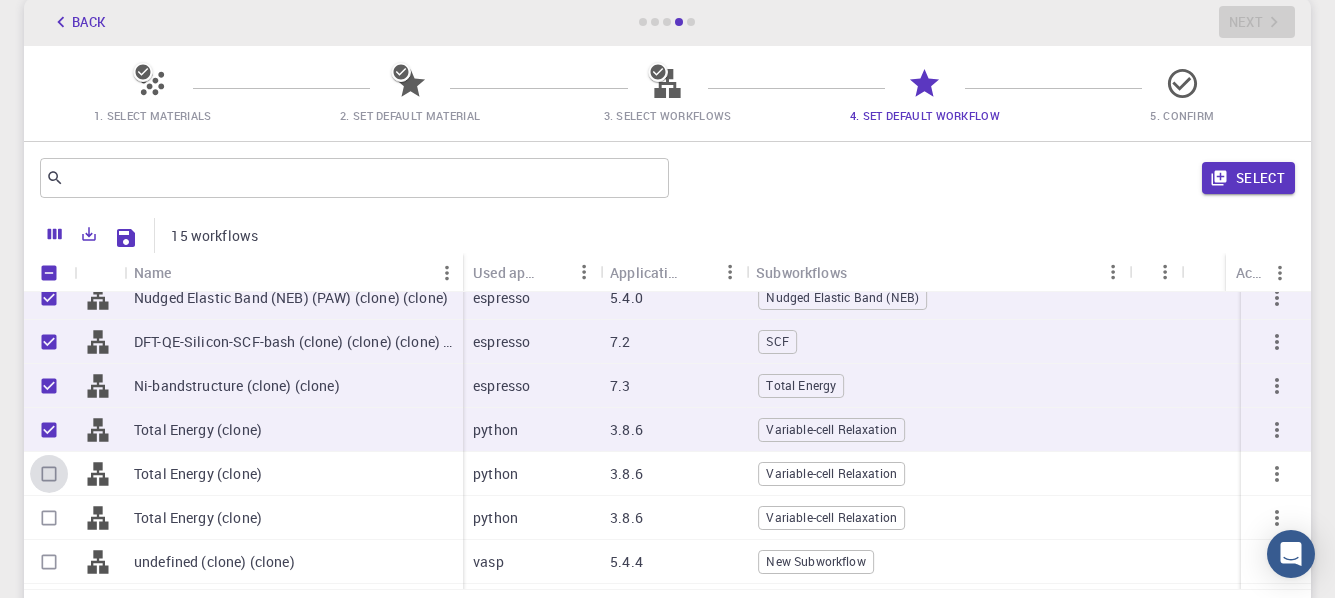 click at bounding box center [49, 474] 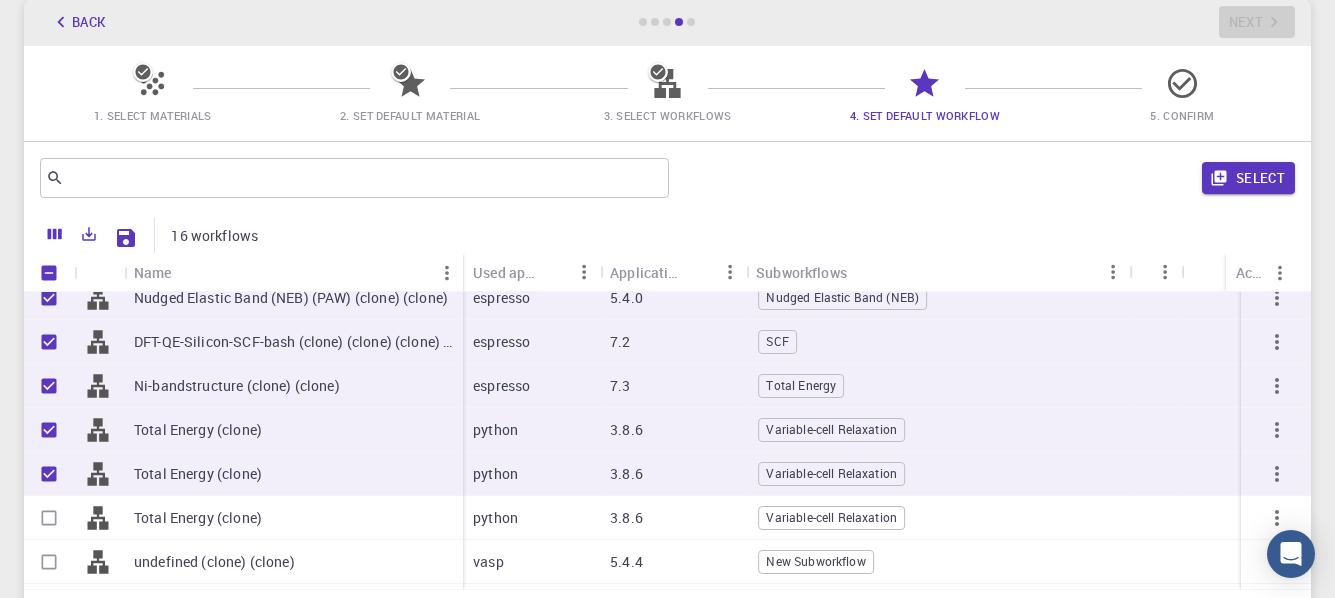 scroll, scrollTop: 598, scrollLeft: 0, axis: vertical 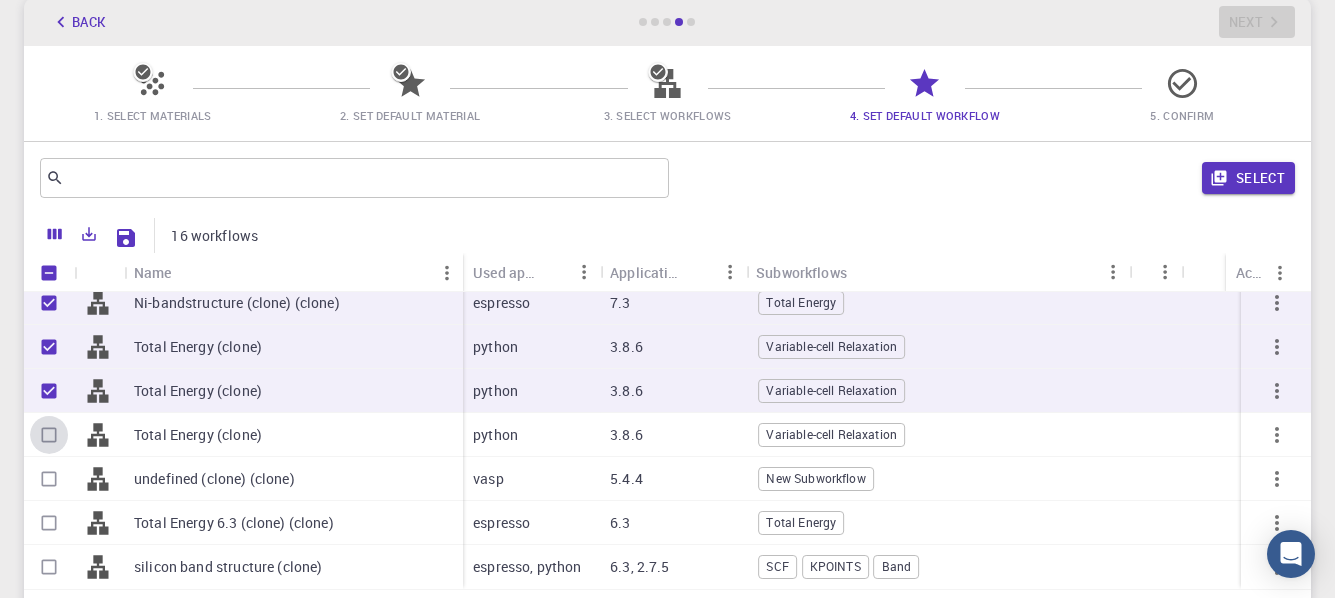 click at bounding box center [49, 435] 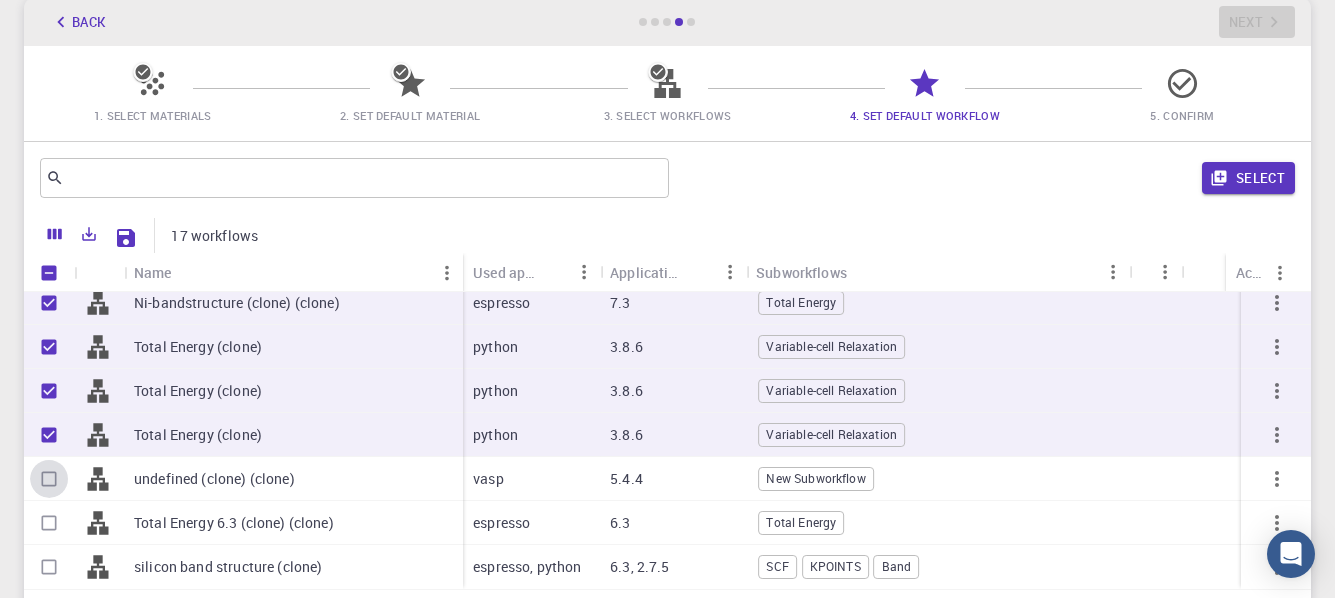 click at bounding box center (49, 479) 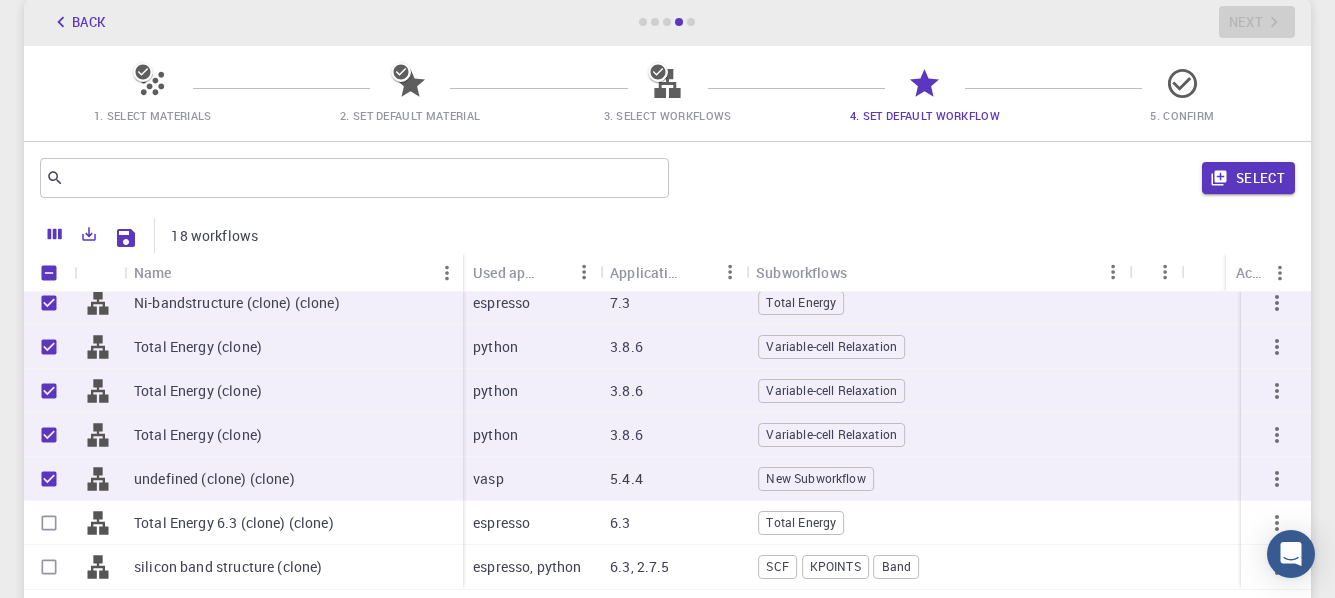 click at bounding box center (49, 523) 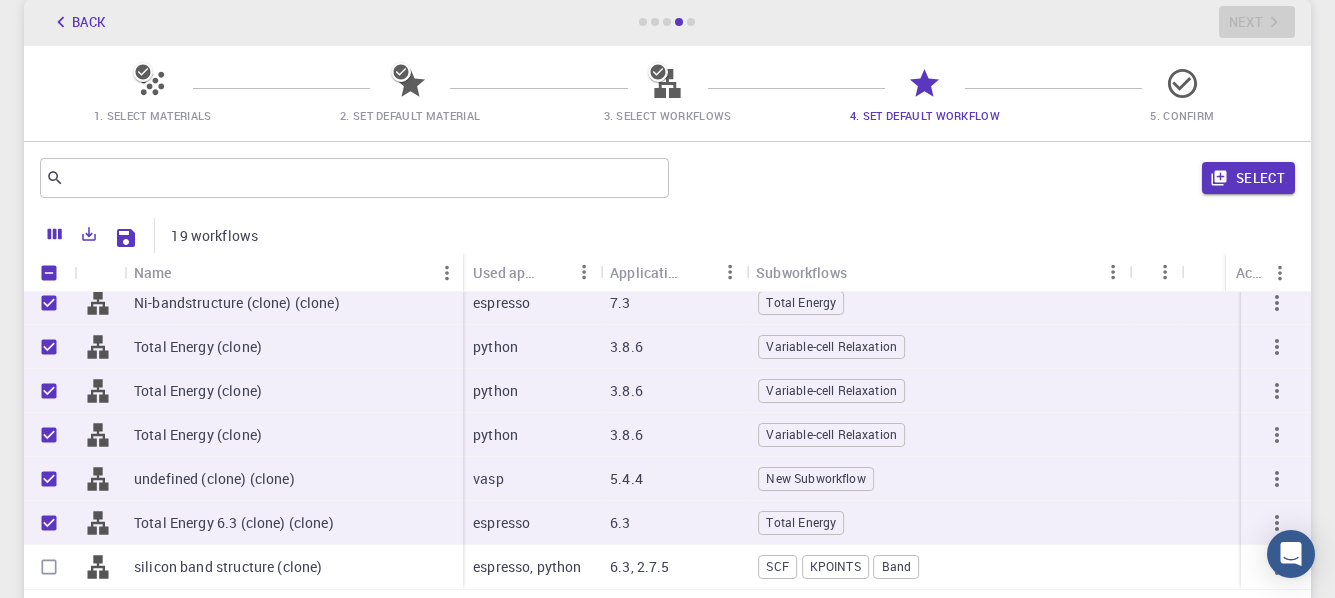 click at bounding box center [49, 567] 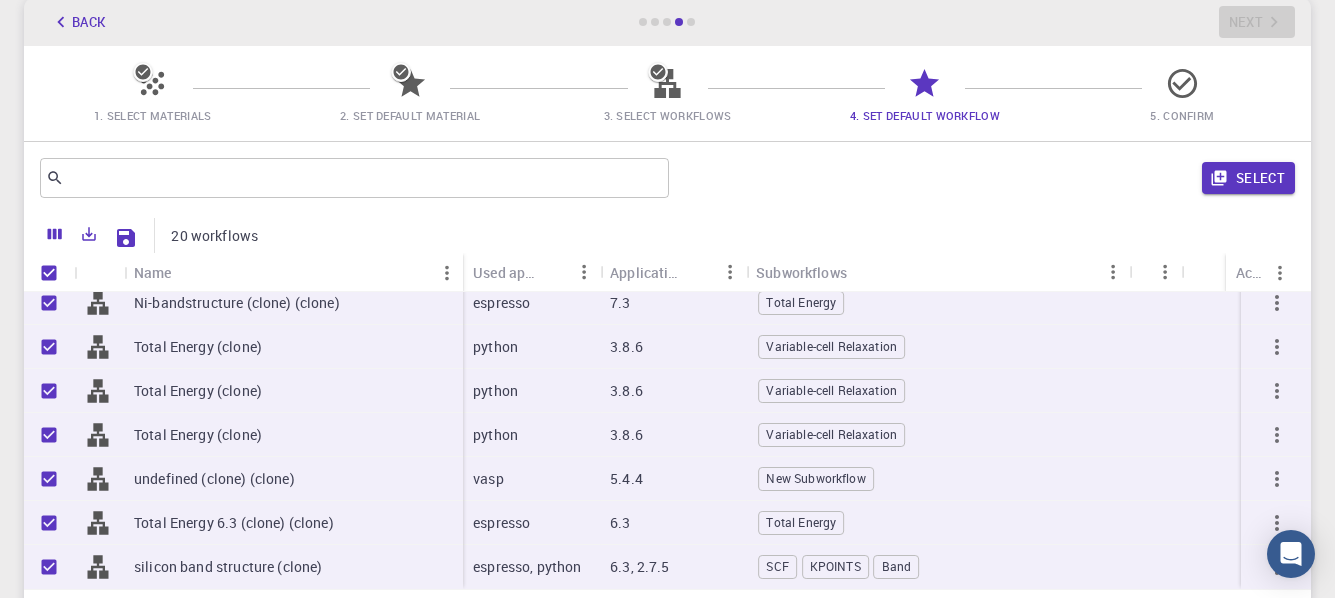scroll, scrollTop: 210, scrollLeft: 0, axis: vertical 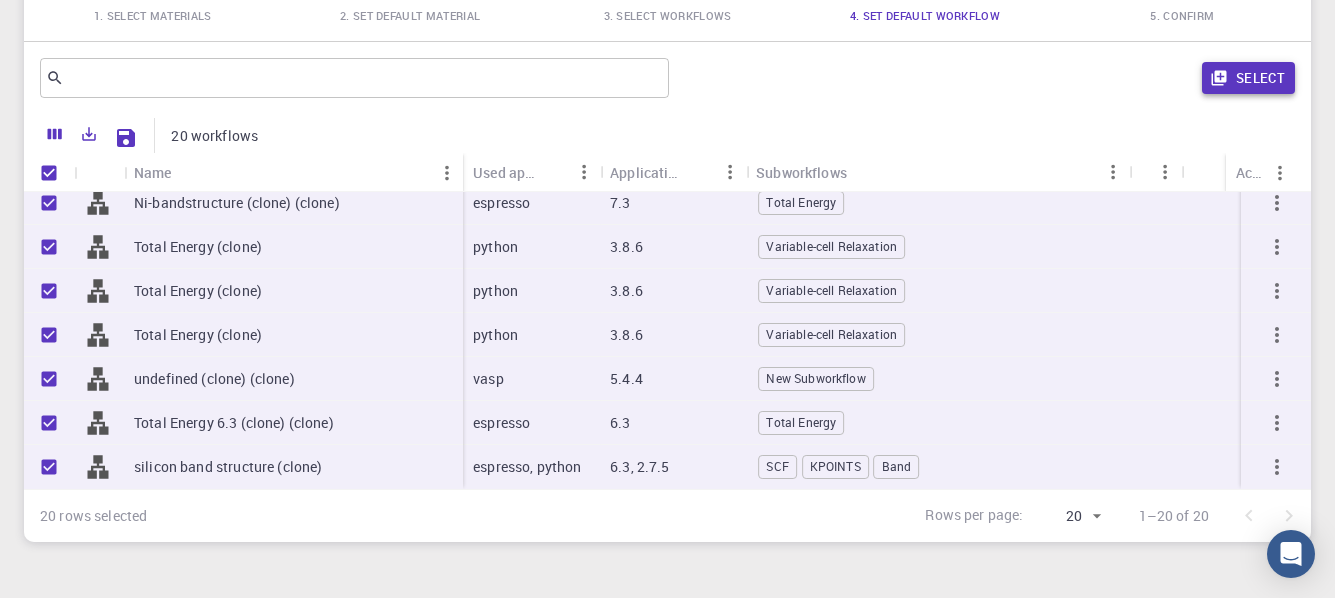 click on "Select" at bounding box center (1248, 78) 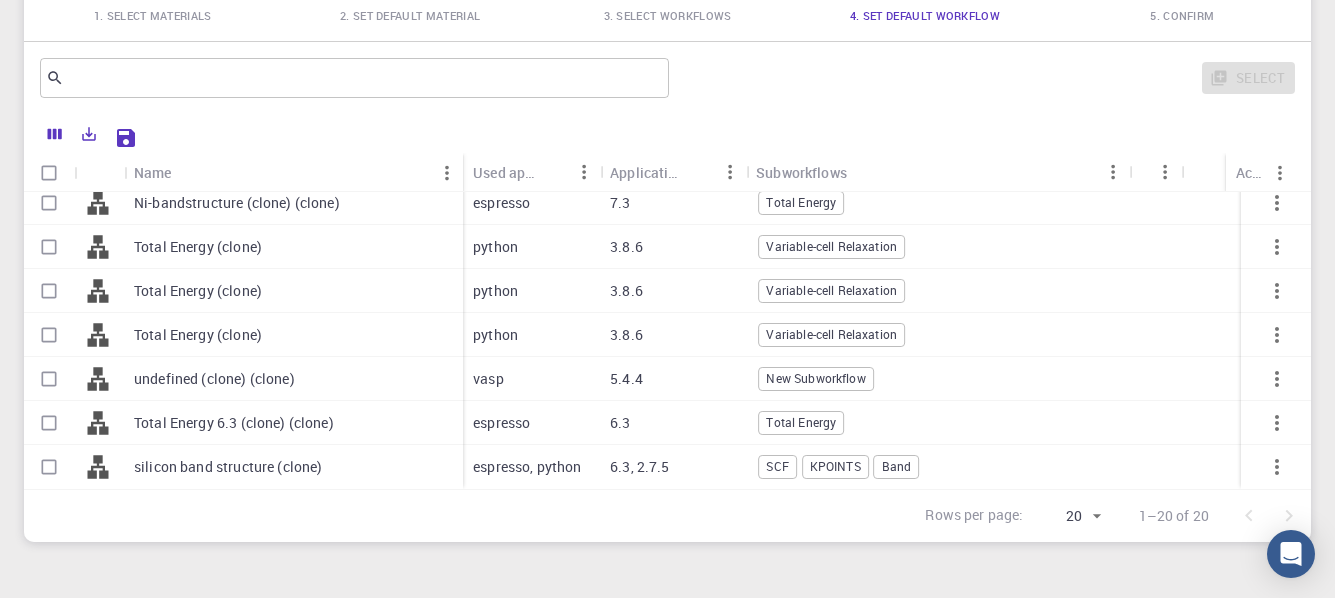 scroll, scrollTop: 398, scrollLeft: 0, axis: vertical 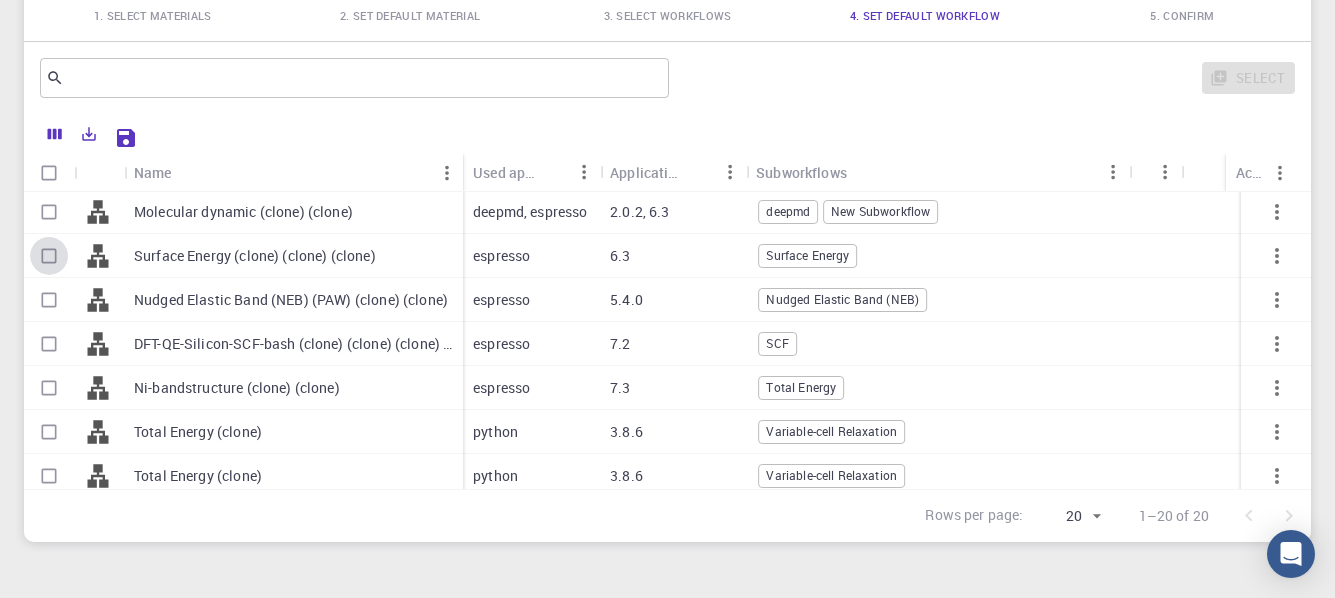 click at bounding box center (49, 256) 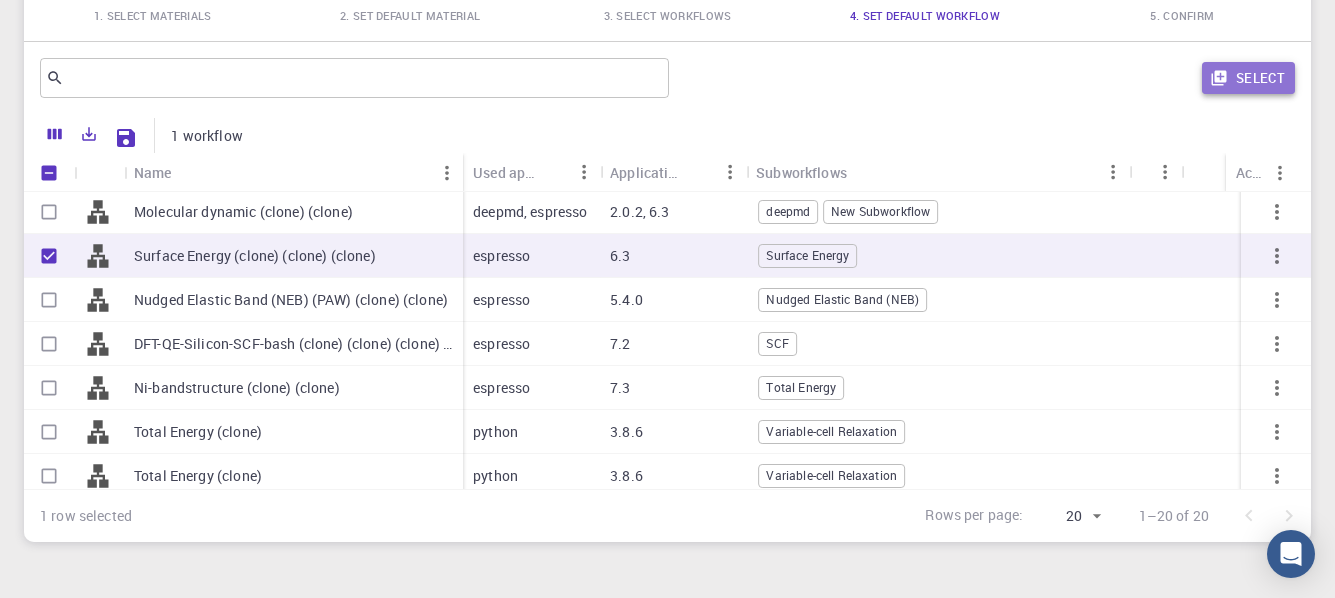 click on "Select" at bounding box center [1248, 78] 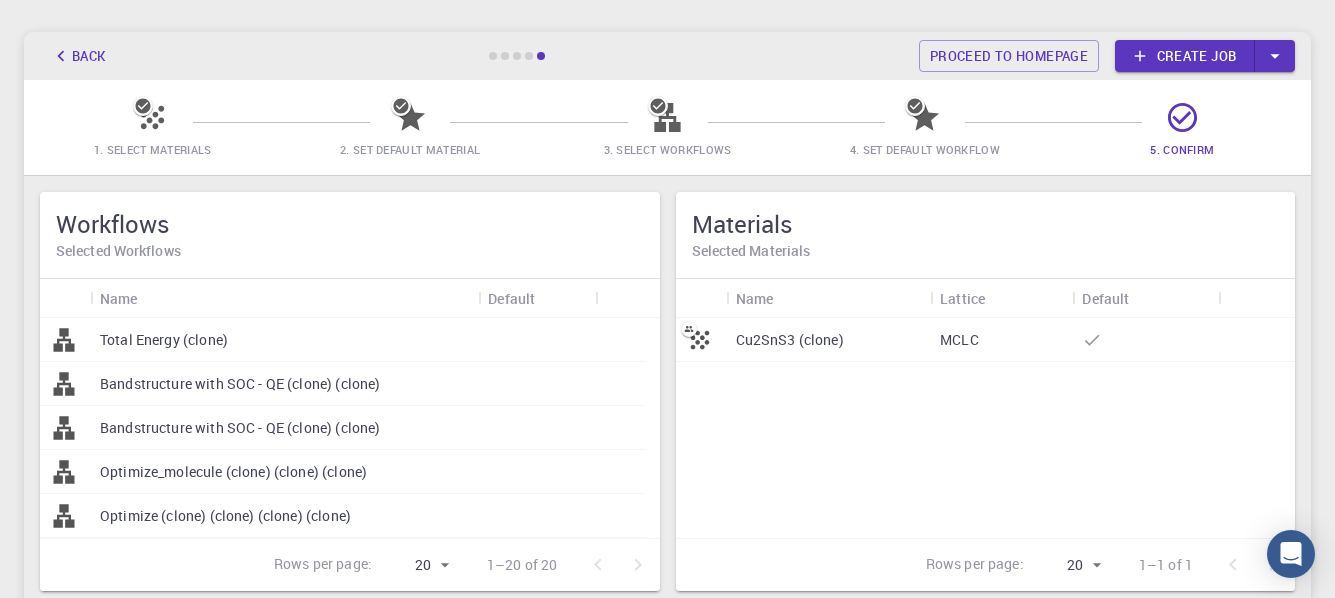 scroll, scrollTop: 57, scrollLeft: 0, axis: vertical 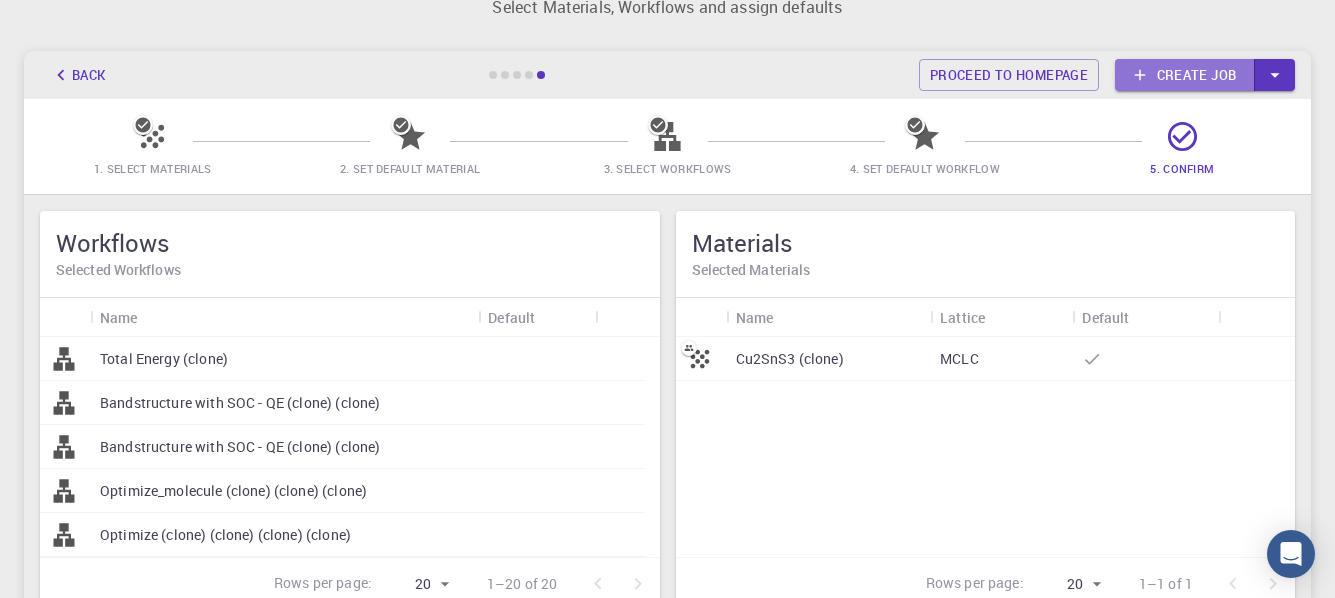 click on "Create job" at bounding box center (1185, 75) 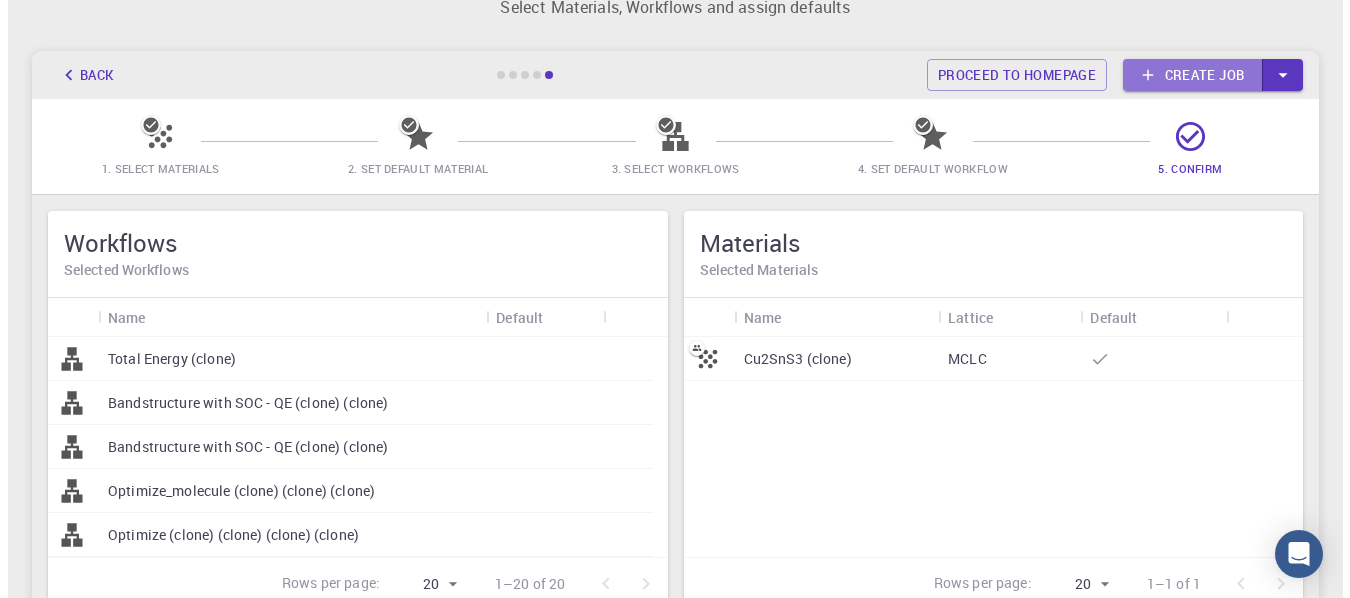 scroll, scrollTop: 0, scrollLeft: 0, axis: both 